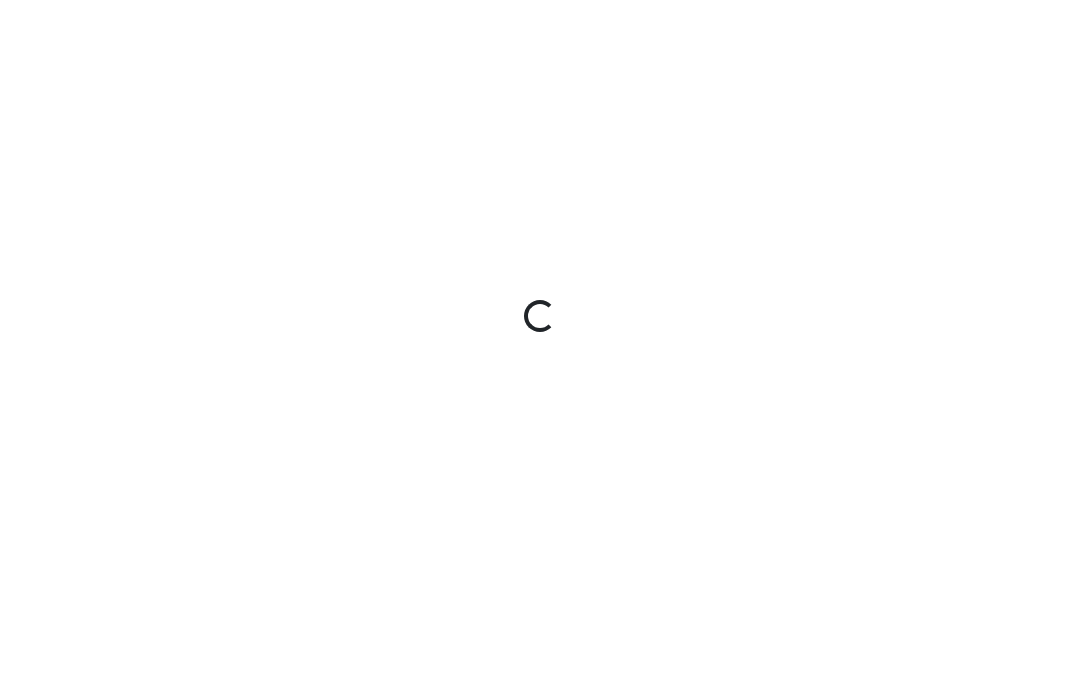 scroll, scrollTop: 0, scrollLeft: 0, axis: both 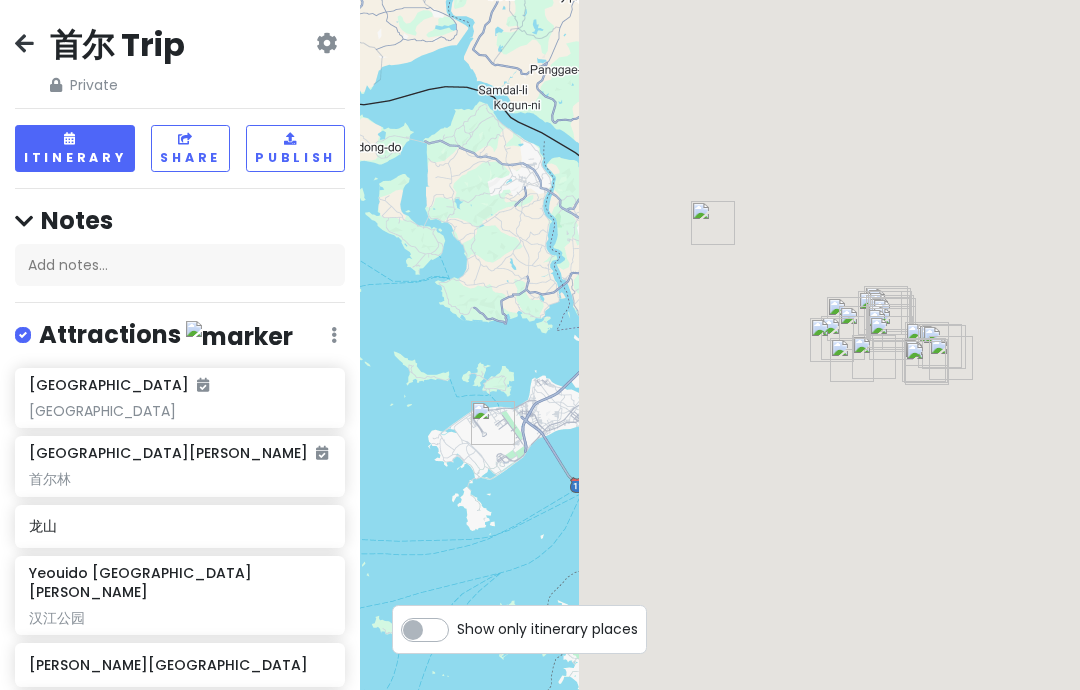 click at bounding box center [326, 43] 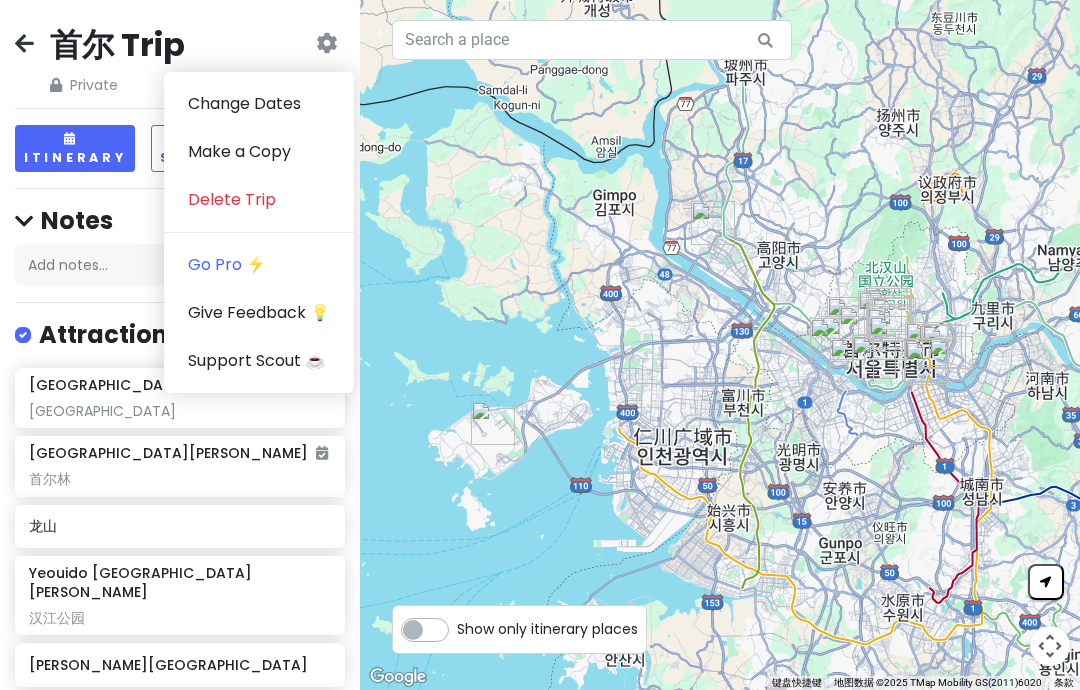 click at bounding box center [326, 43] 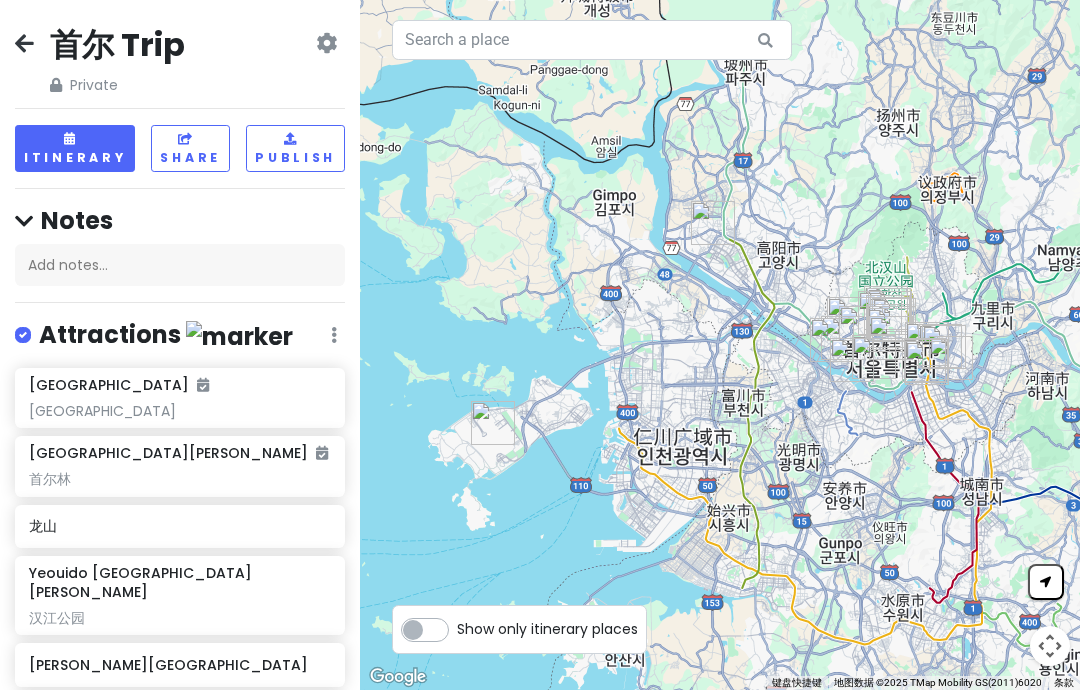 click on "首尔 Trip Private Change Dates Make a Copy Delete Trip Go Pro ⚡️ Give Feedback 💡 Support Scout ☕️" at bounding box center [180, 60] 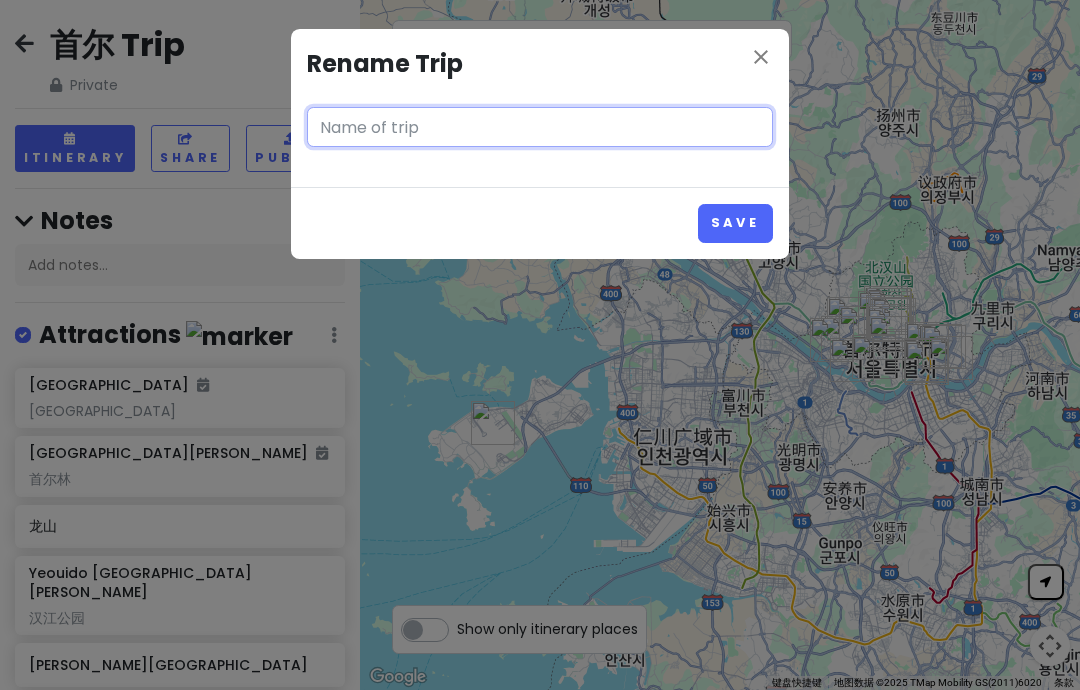 type on "首尔 Trip" 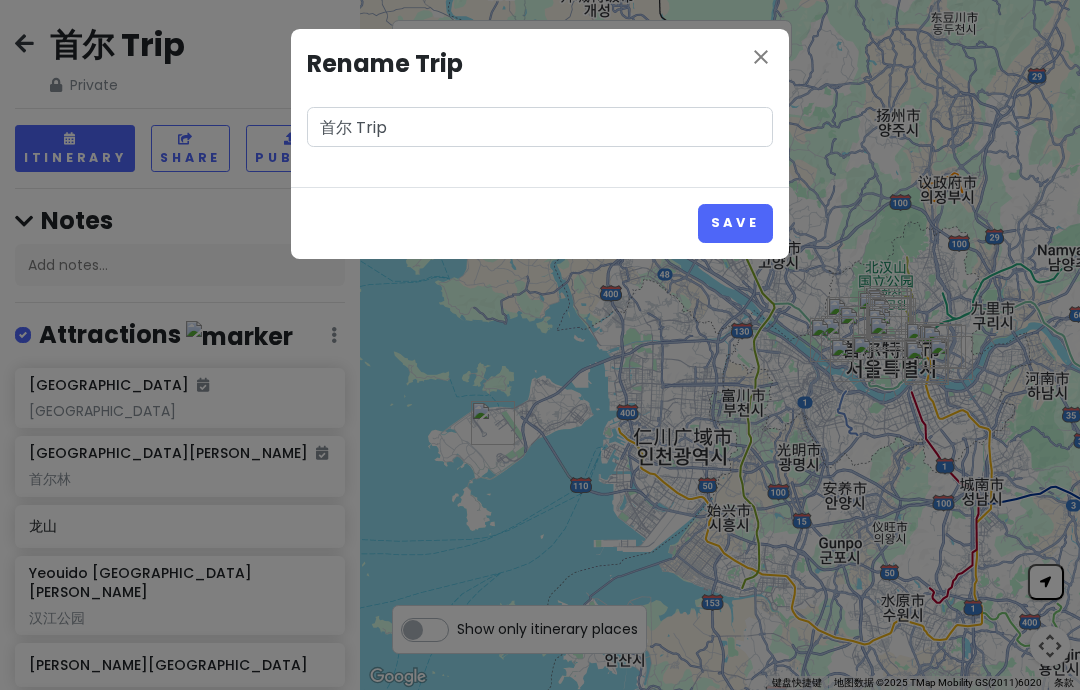 click on "close Rename Trip 首尔 Trip Save" at bounding box center (540, 345) 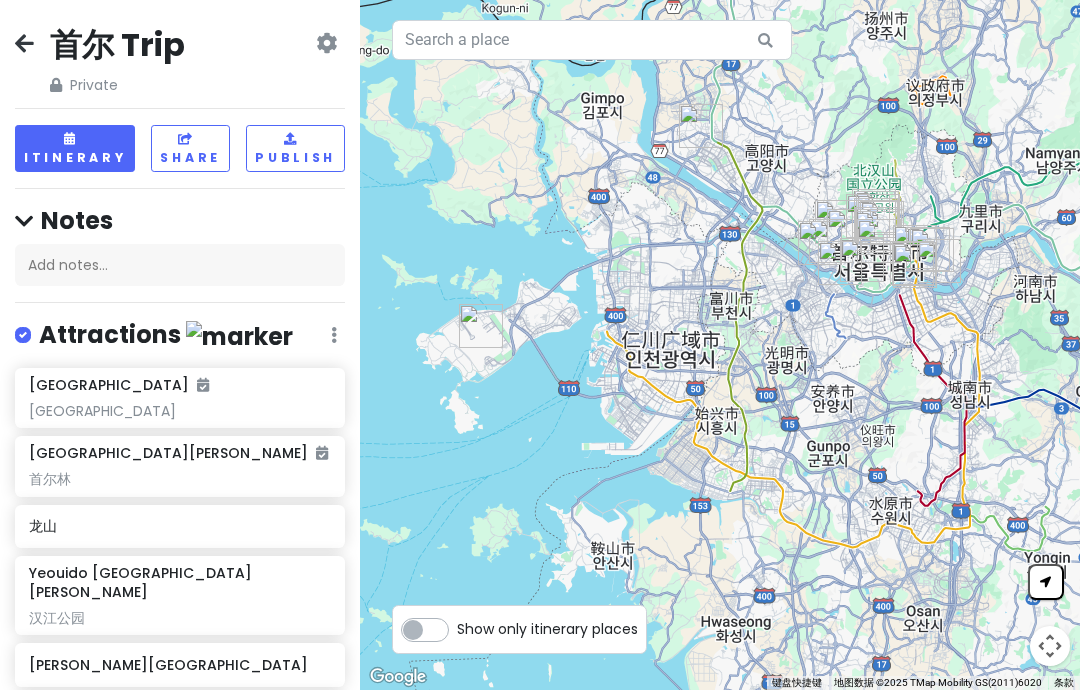scroll, scrollTop: 0, scrollLeft: 0, axis: both 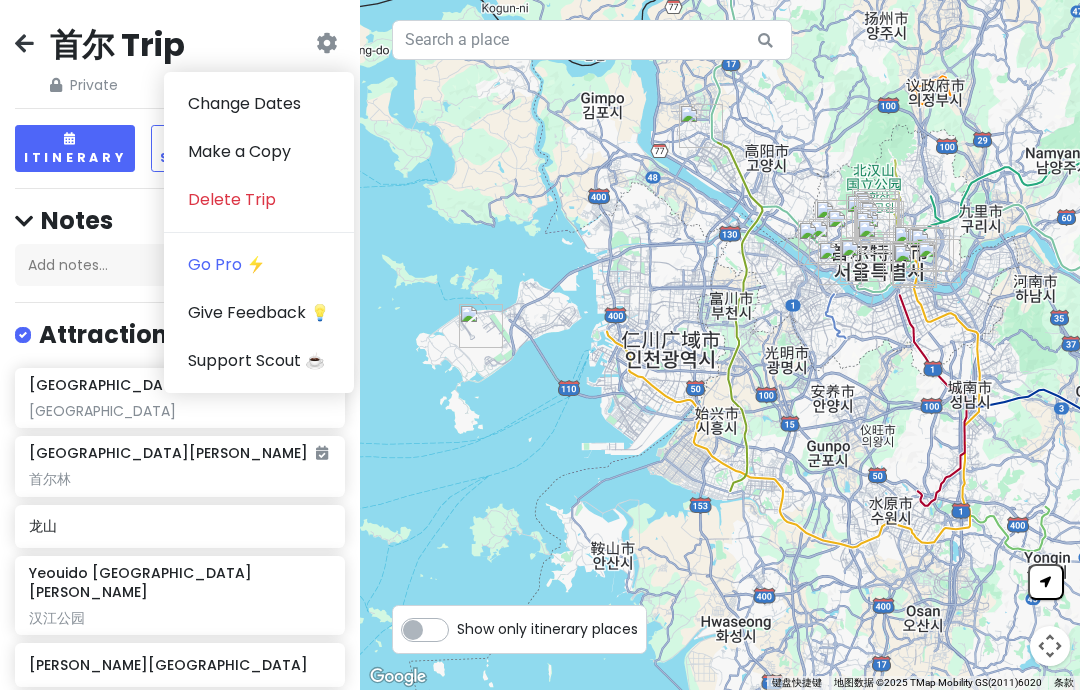 click on "Go Pro ⚡️" at bounding box center [259, 265] 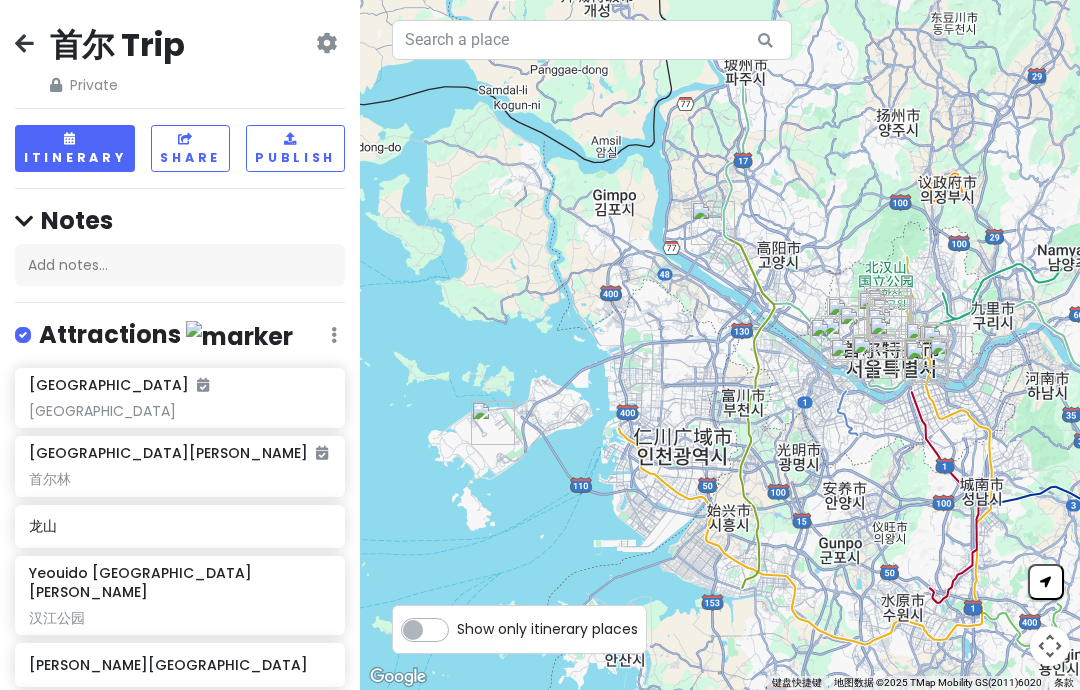 click on "首尔 Trip" at bounding box center (117, 45) 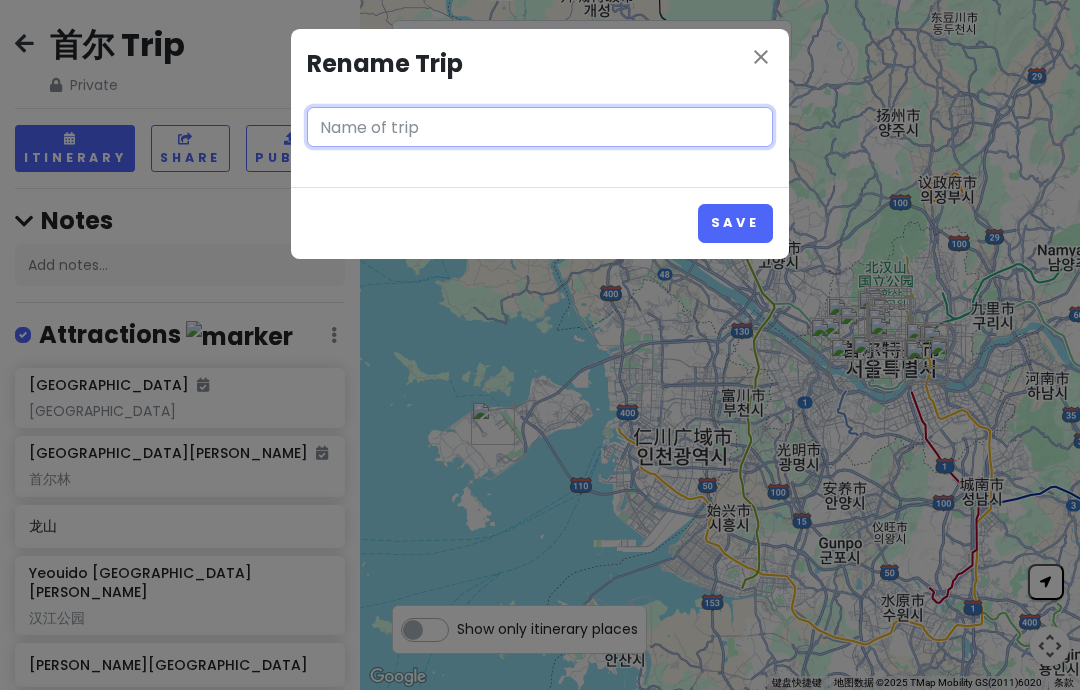 type on "首尔 Trip" 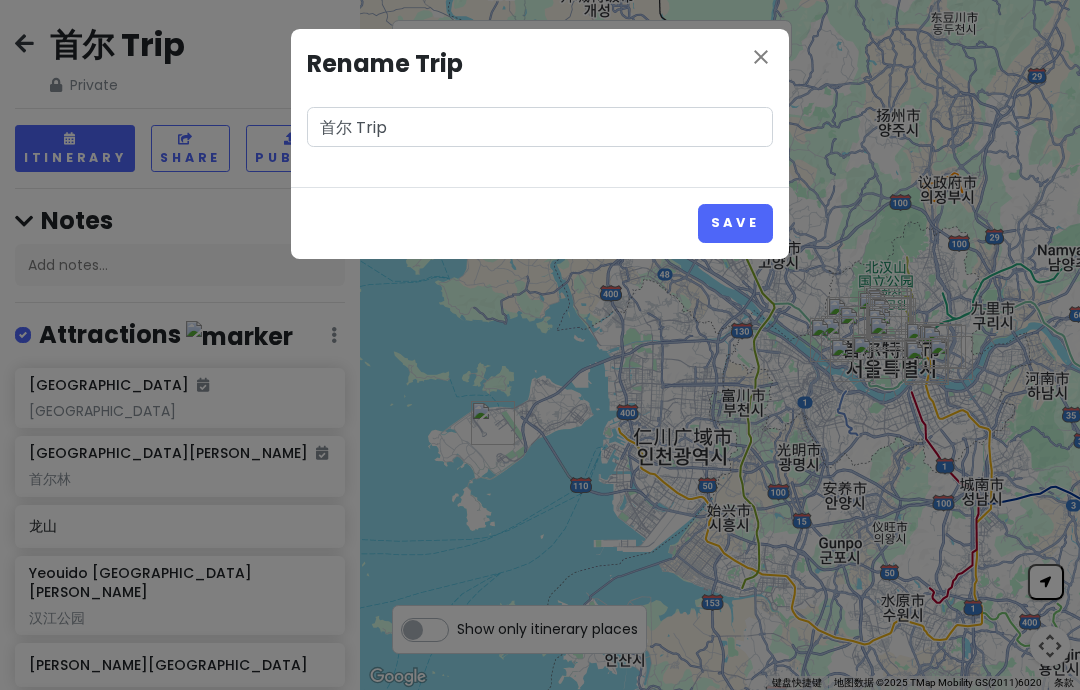 click on "close Rename Trip 首尔 Trip Save" at bounding box center (540, 345) 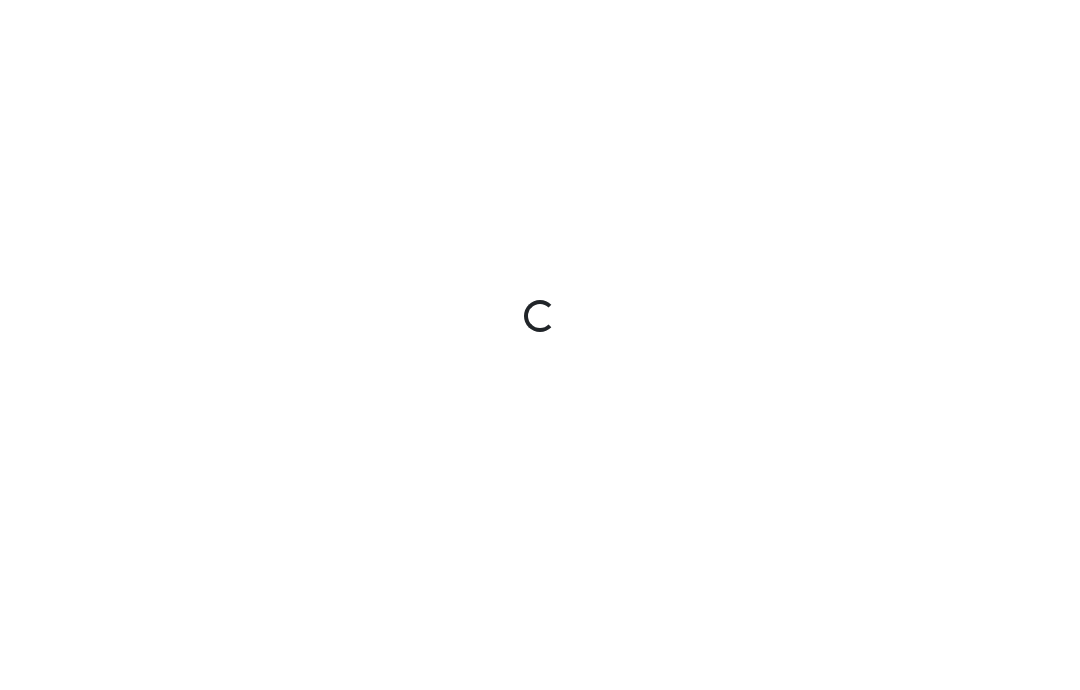 scroll, scrollTop: 0, scrollLeft: 0, axis: both 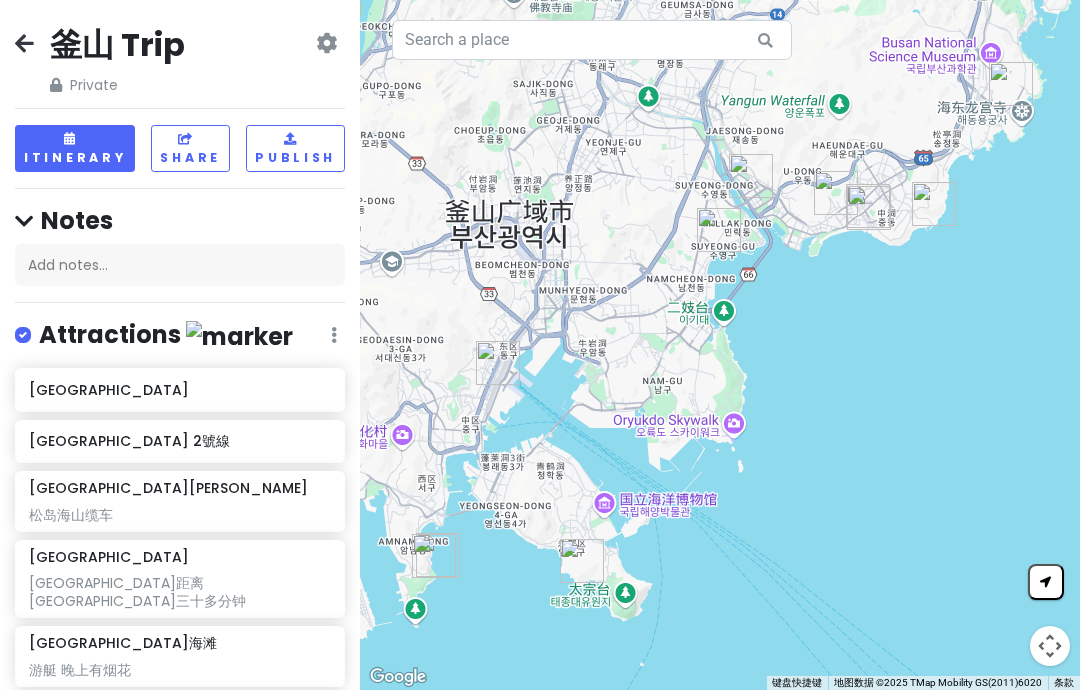 click on "Itinerary" at bounding box center (75, 148) 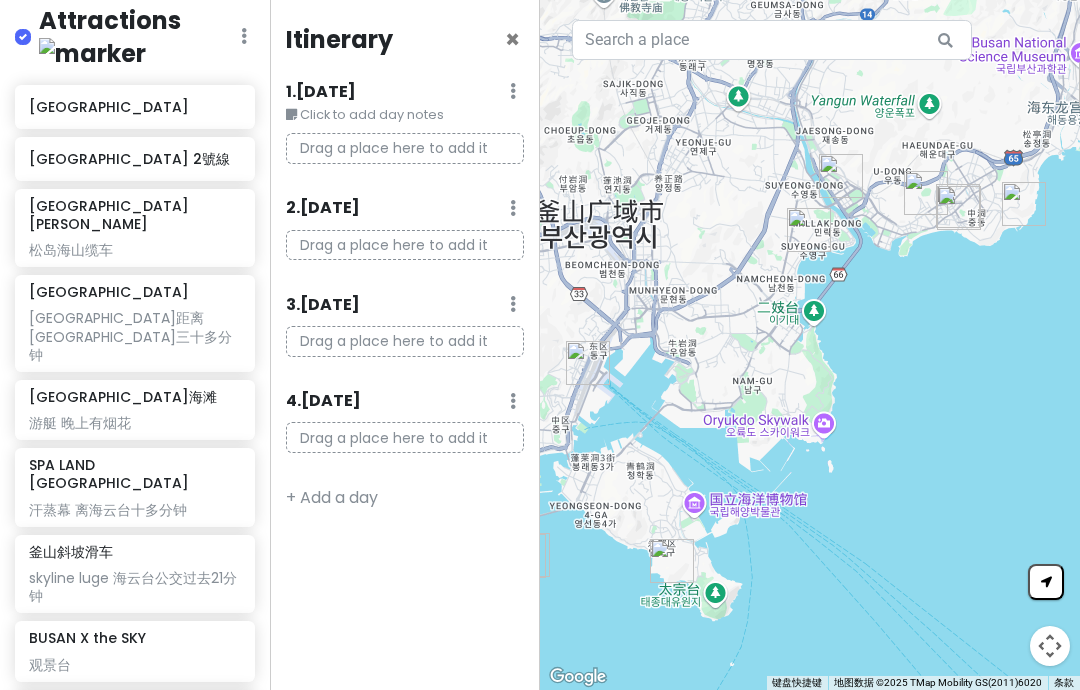 scroll, scrollTop: 316, scrollLeft: 0, axis: vertical 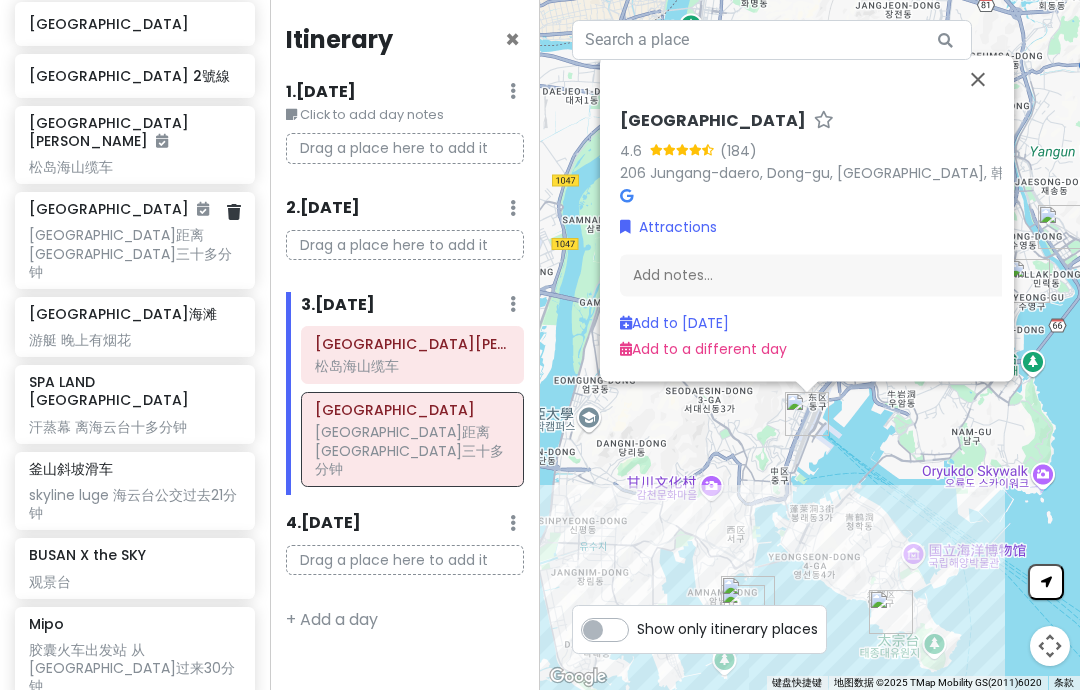 click at bounding box center [978, 79] 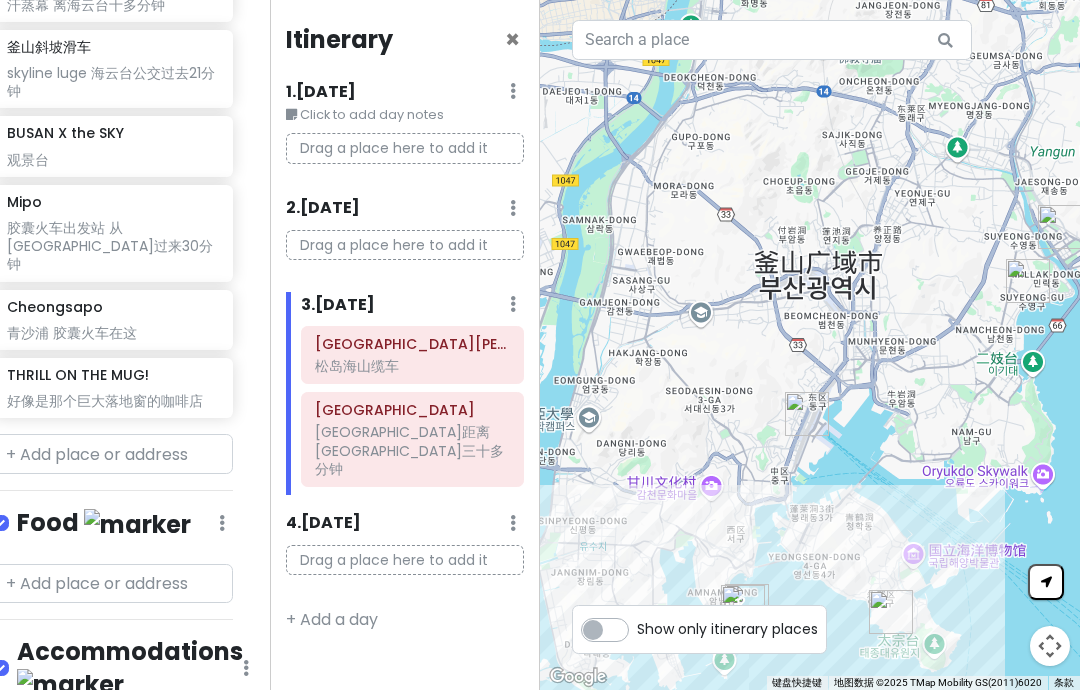 scroll, scrollTop: 818, scrollLeft: 22, axis: both 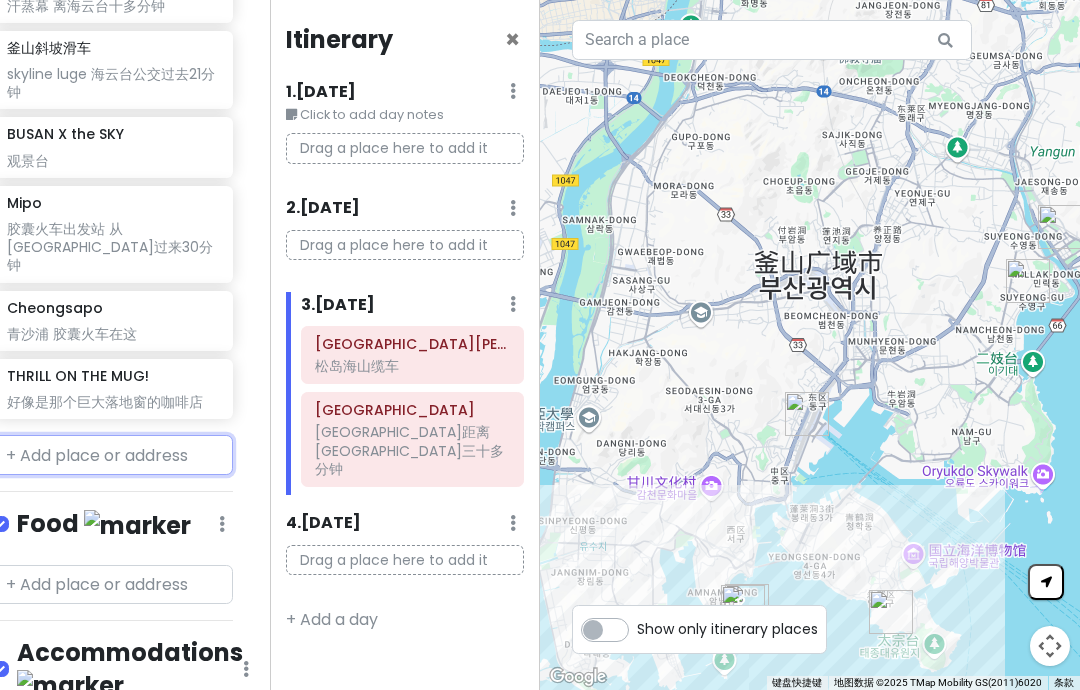 click at bounding box center (113, 455) 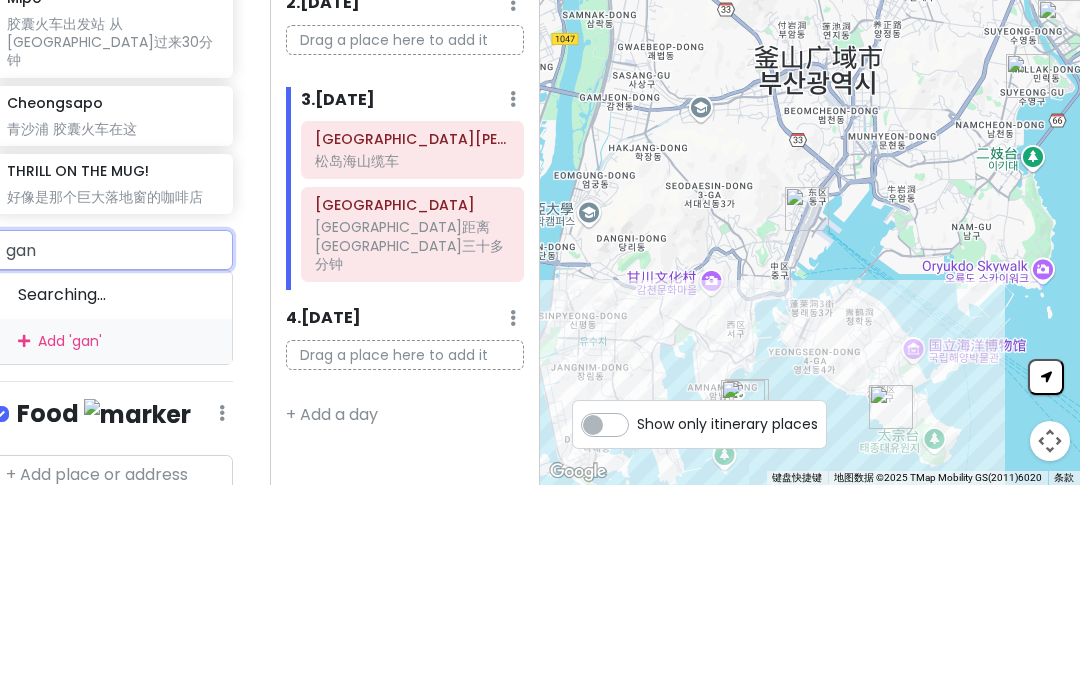 type on "苷" 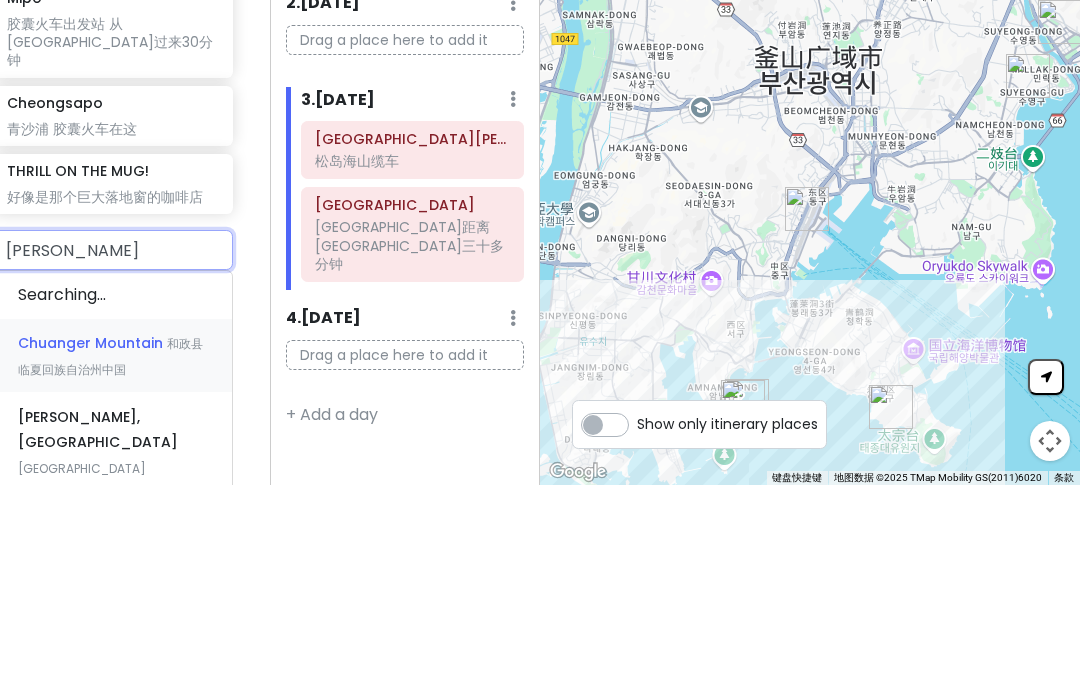 type on "甘川" 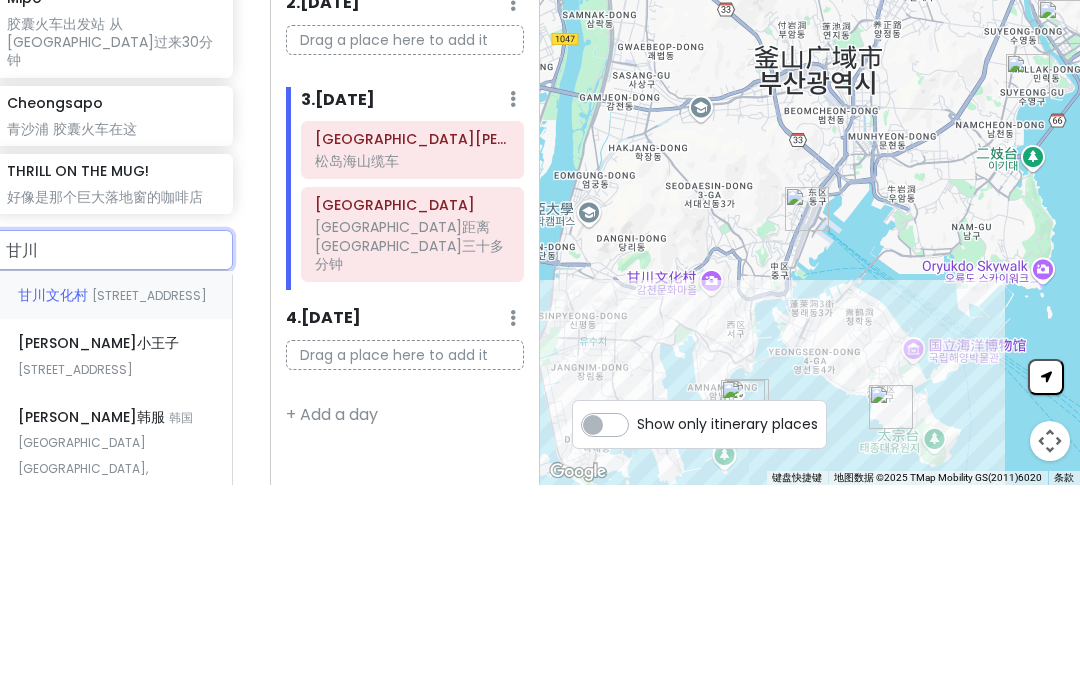 click on "韩国釜山沙下区 Gamnae 2-ro" at bounding box center (149, 500) 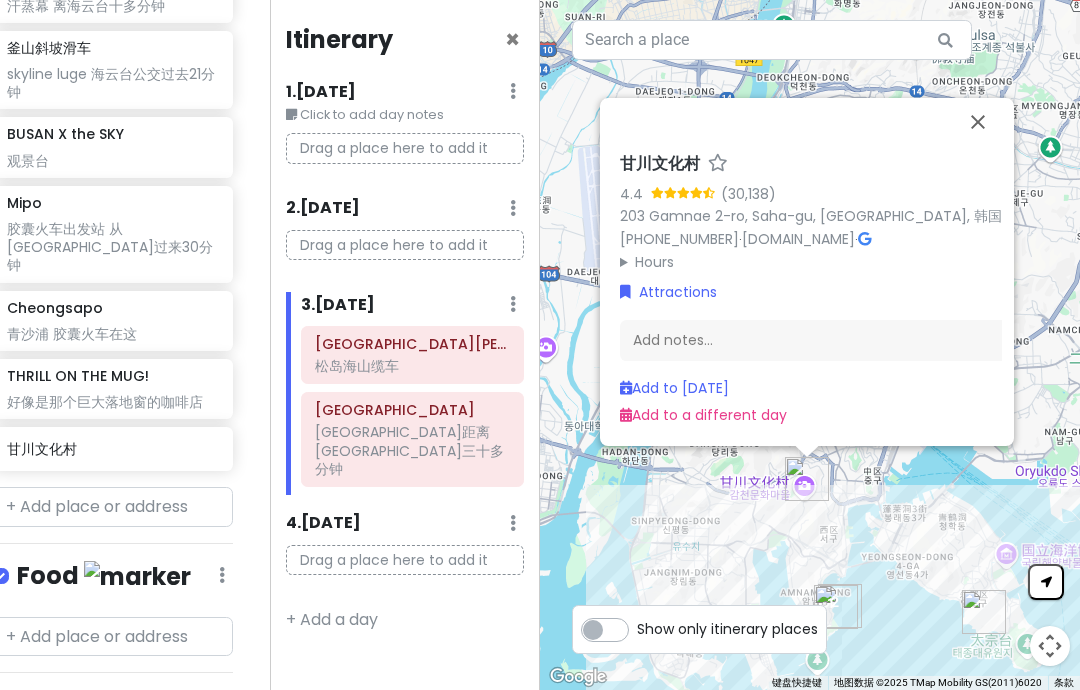 click at bounding box center (978, 122) 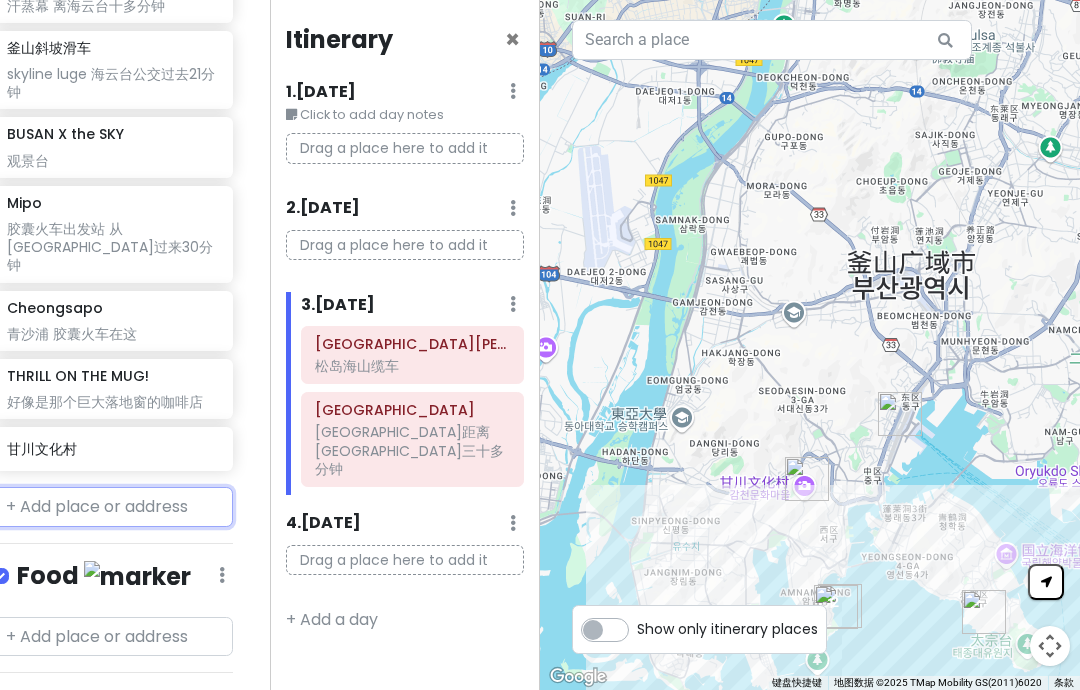 click at bounding box center [113, 507] 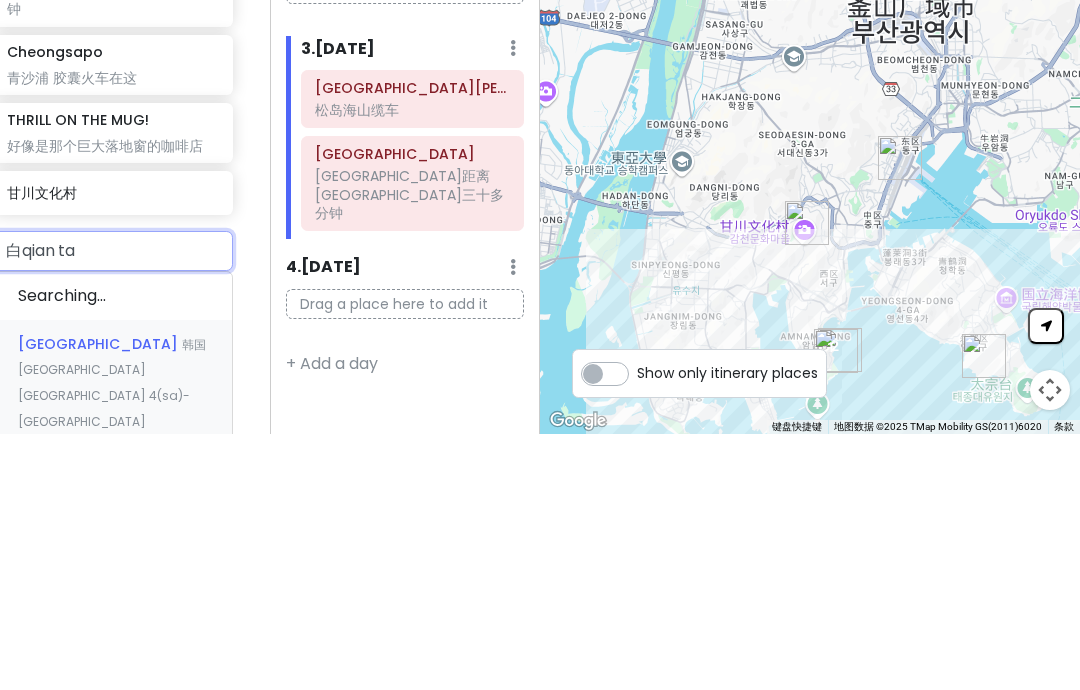 type on "白qian tan" 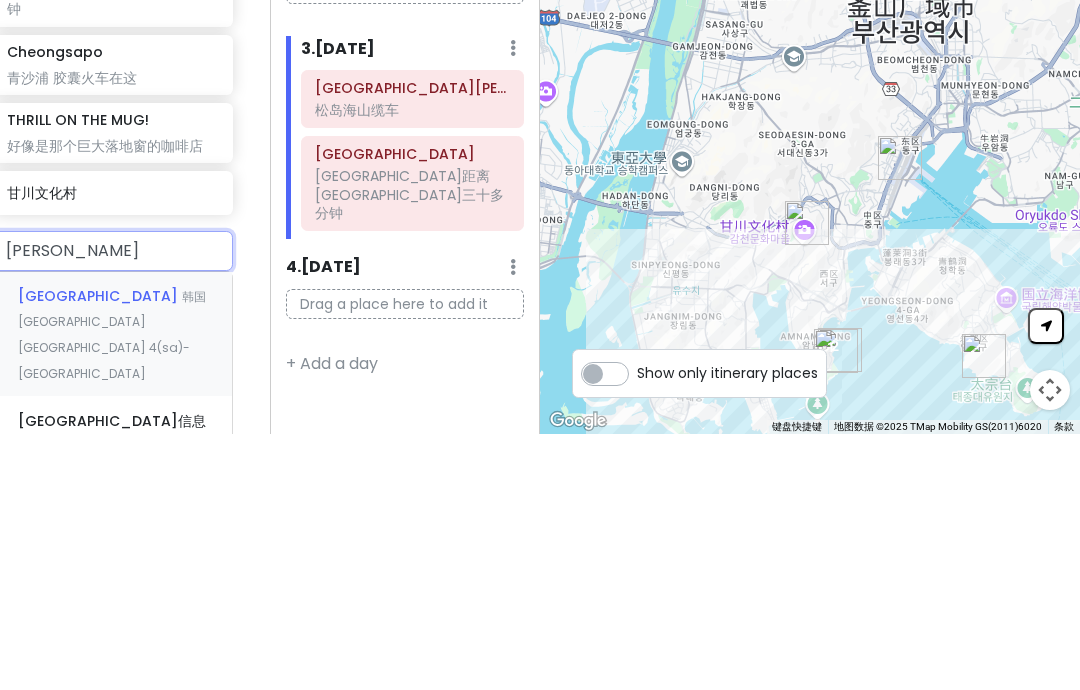 click on "白淺灘文化村   韩国釜山影岛区 Yeongseon-dong 4(sa)-ga" at bounding box center (113, 590) 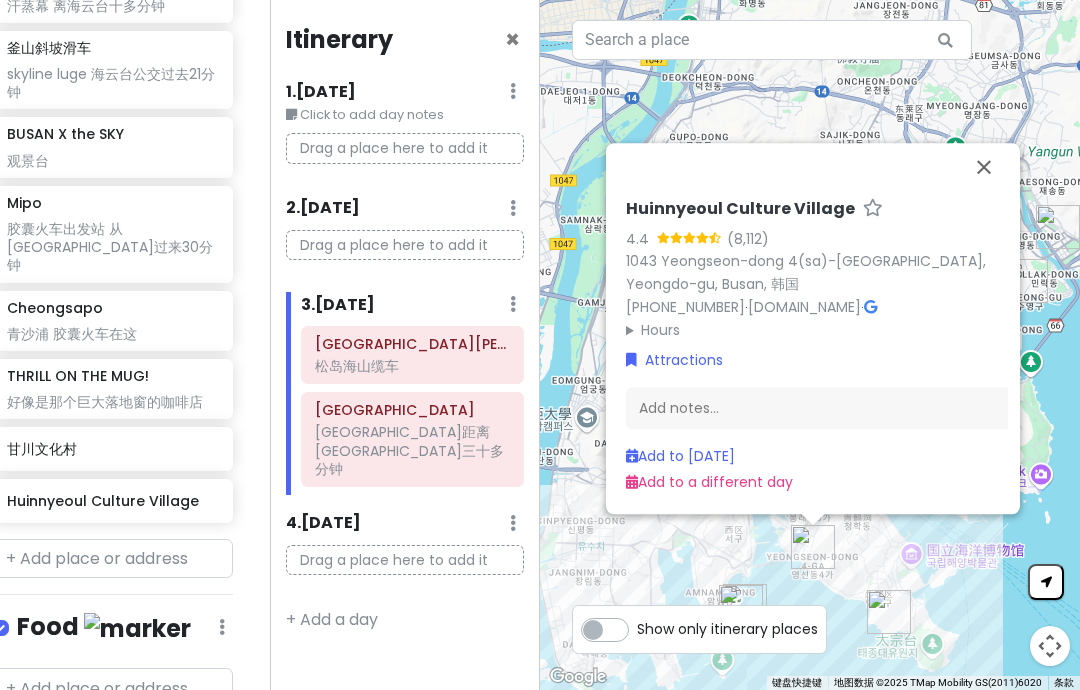 click at bounding box center (984, 167) 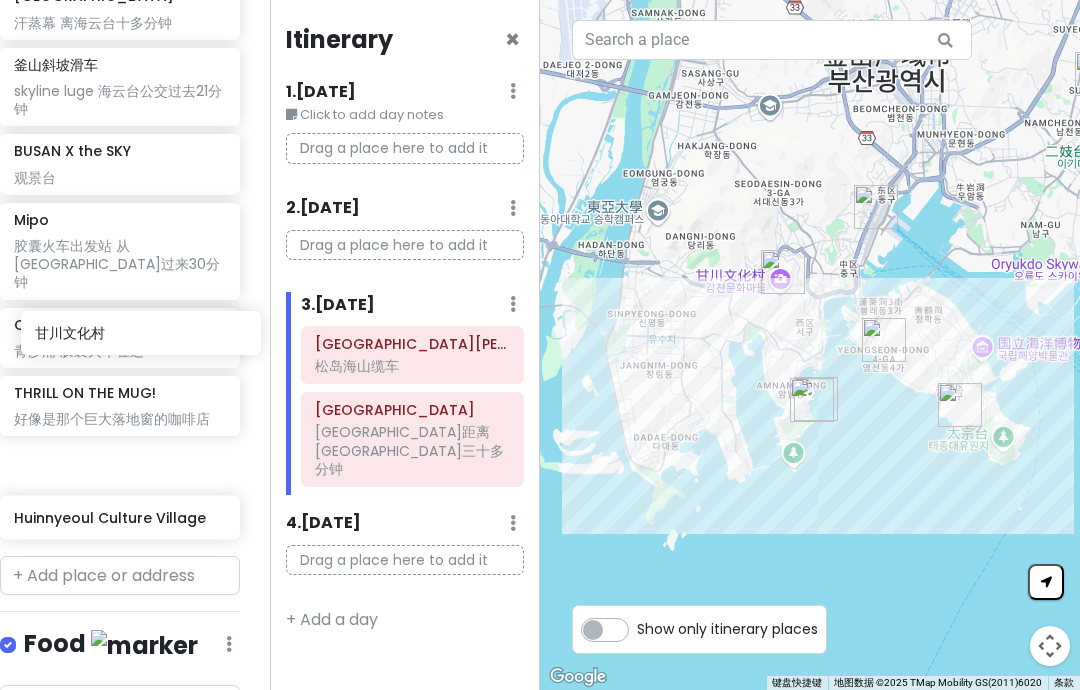 scroll, scrollTop: 801, scrollLeft: 65, axis: both 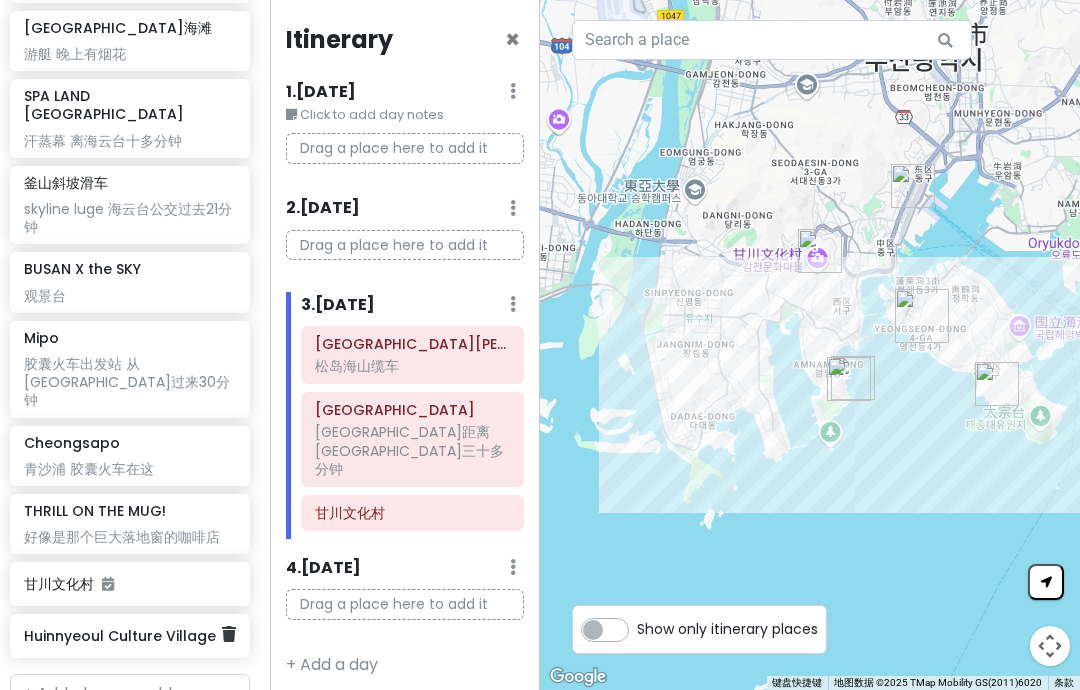 click on "Huinnyeoul Culture Village" at bounding box center [122, 636] 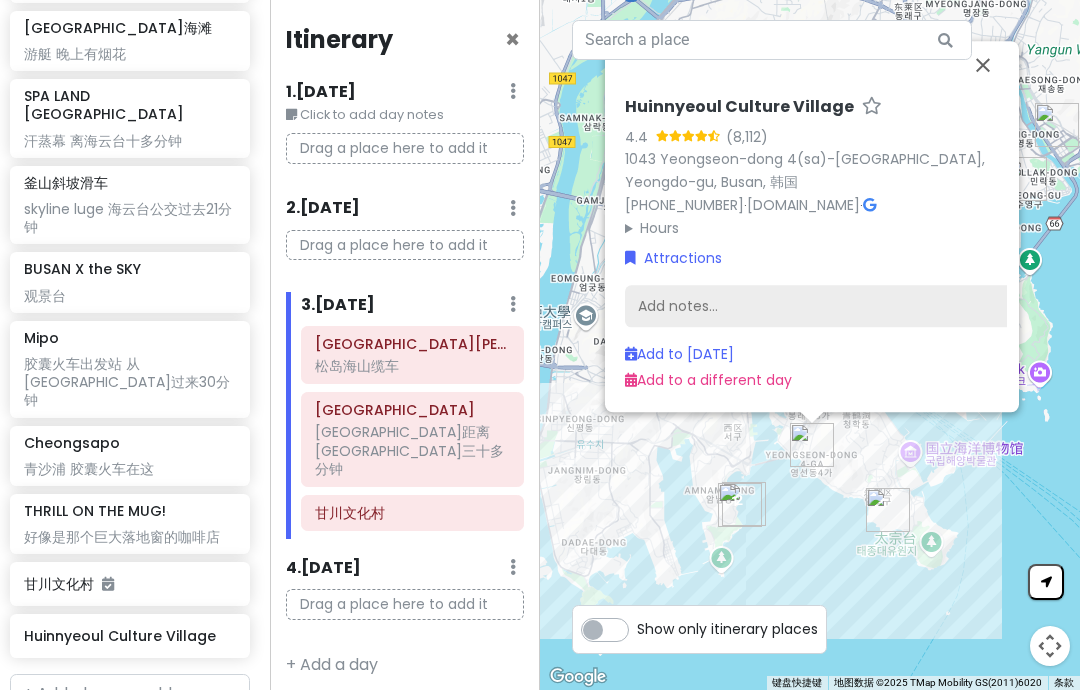 click on "Add notes..." at bounding box center [837, 307] 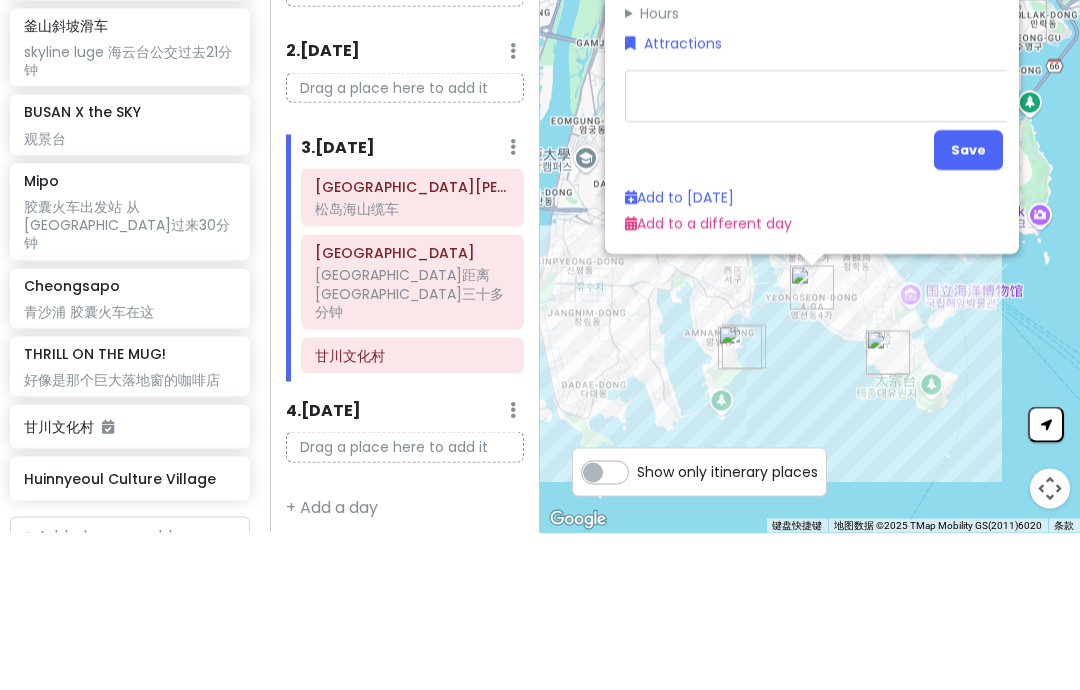 type on "x" 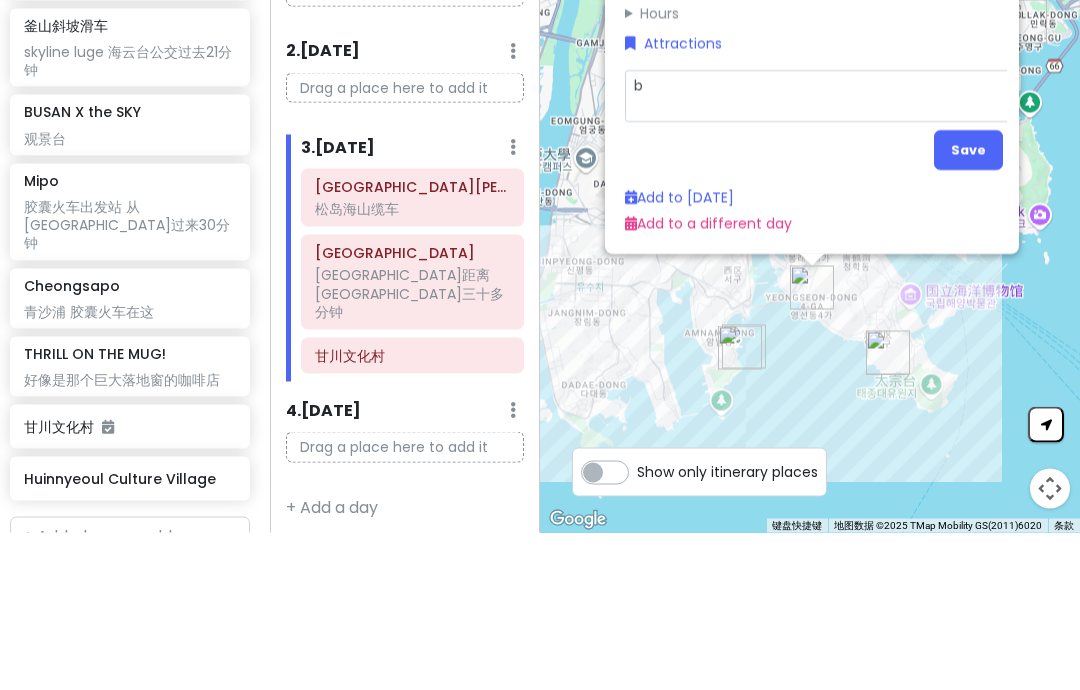 type on "x" 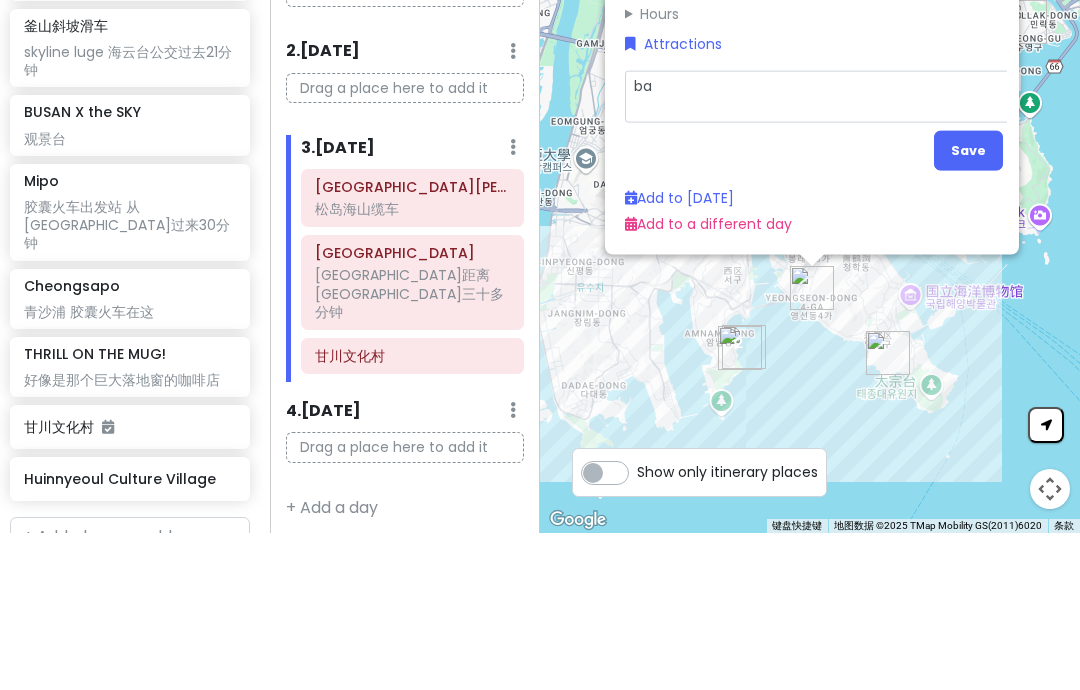 type on "x" 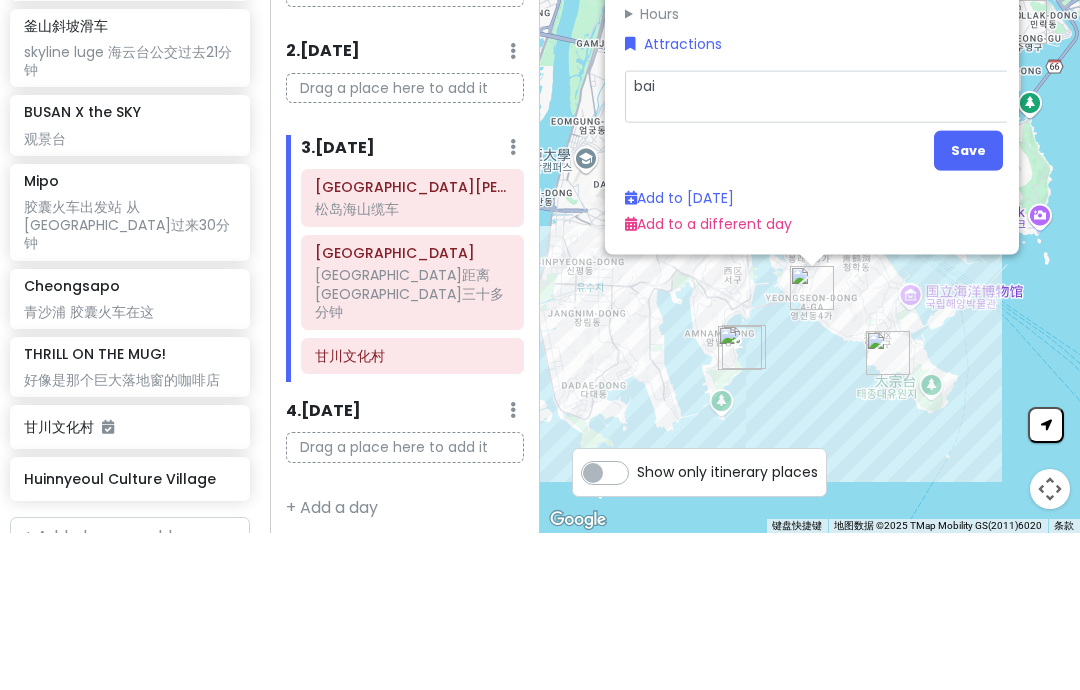 type on "x" 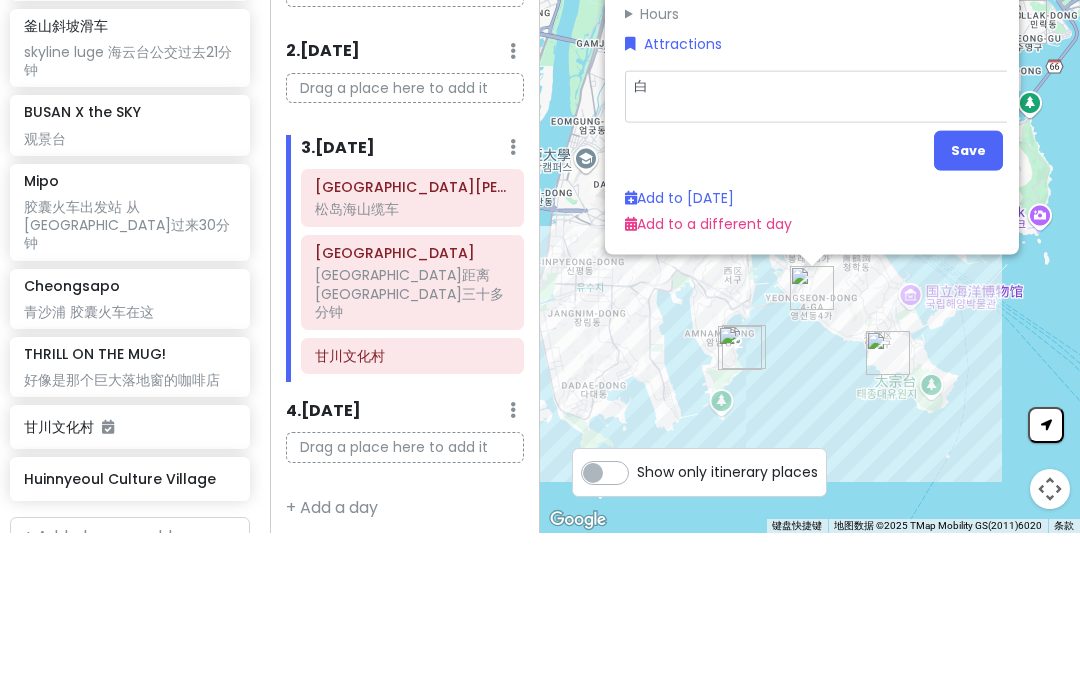 type on "x" 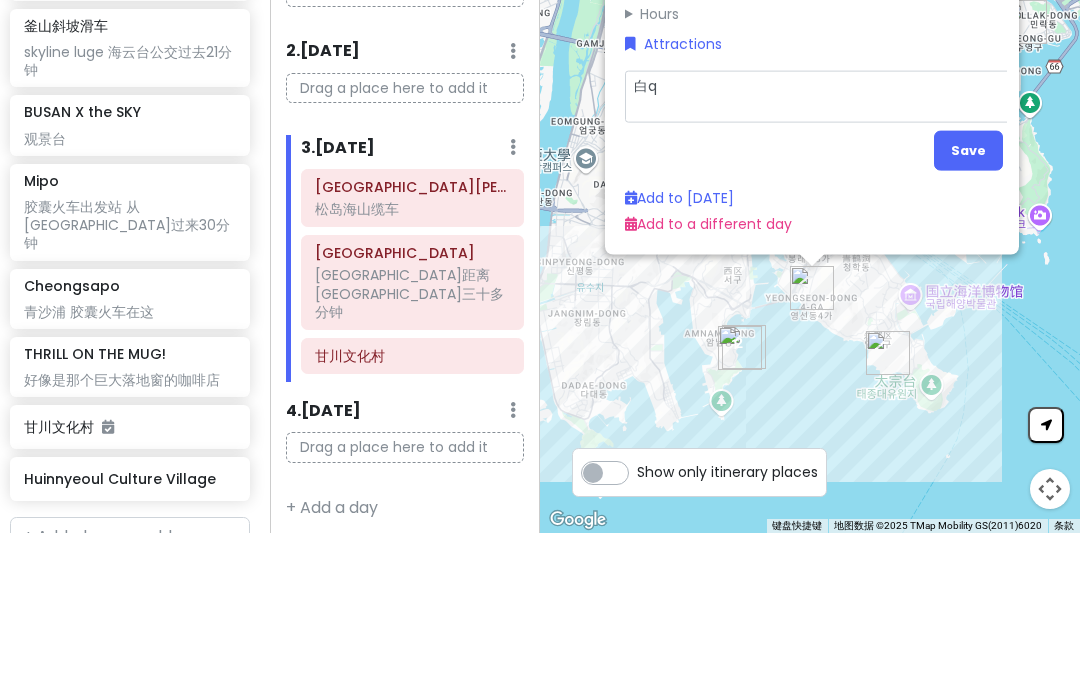 type on "x" 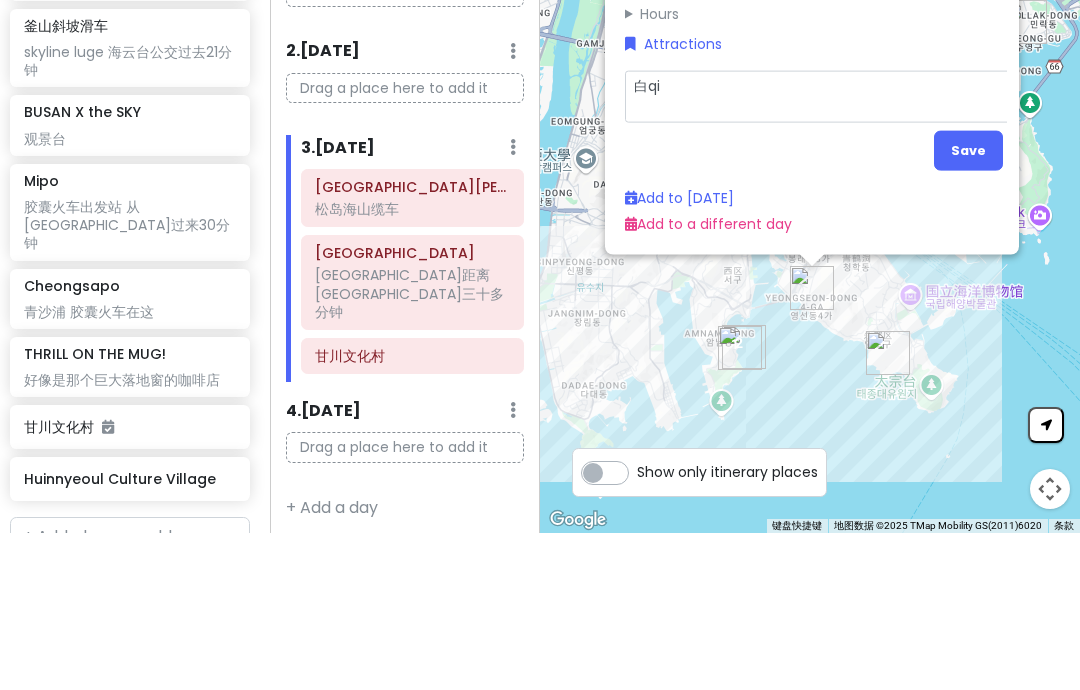 type on "x" 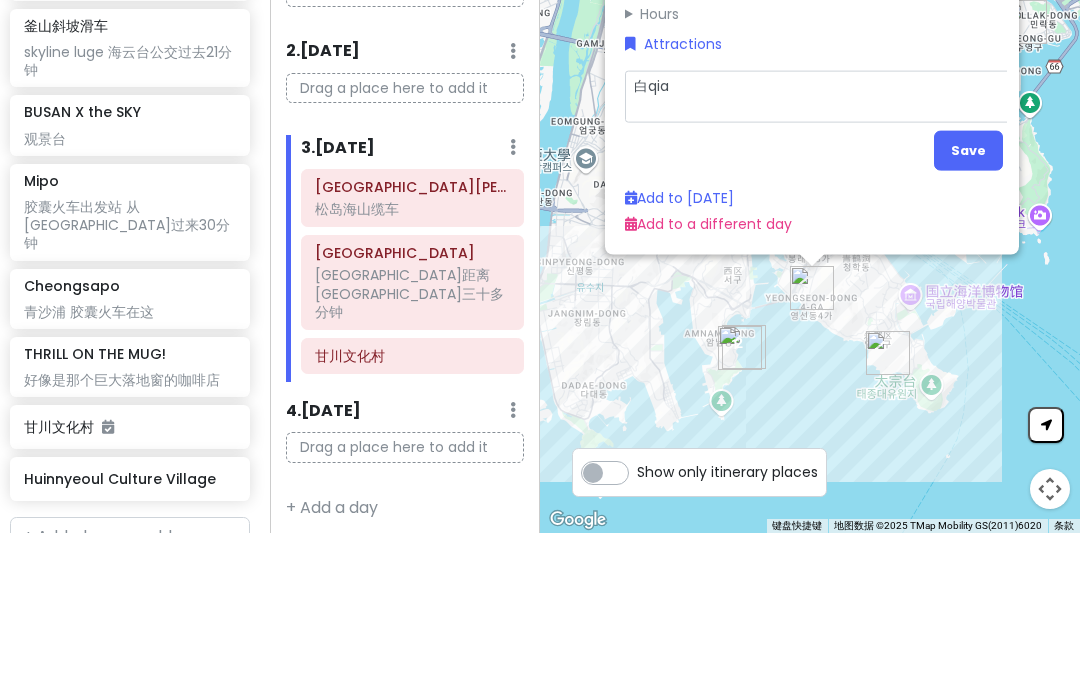 type on "x" 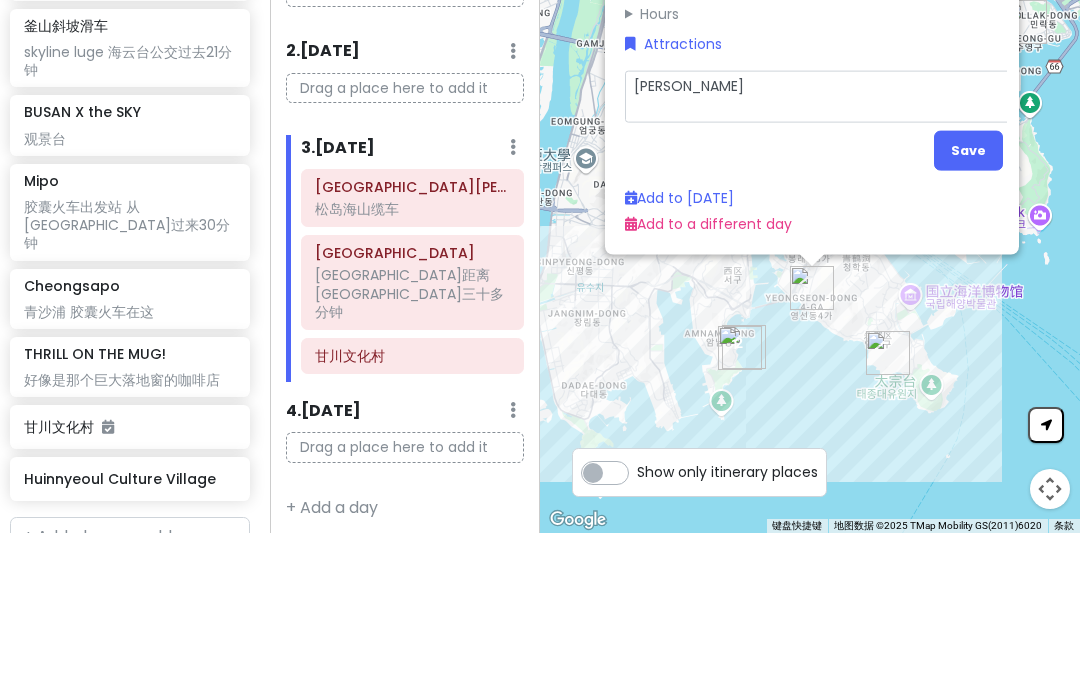 type on "x" 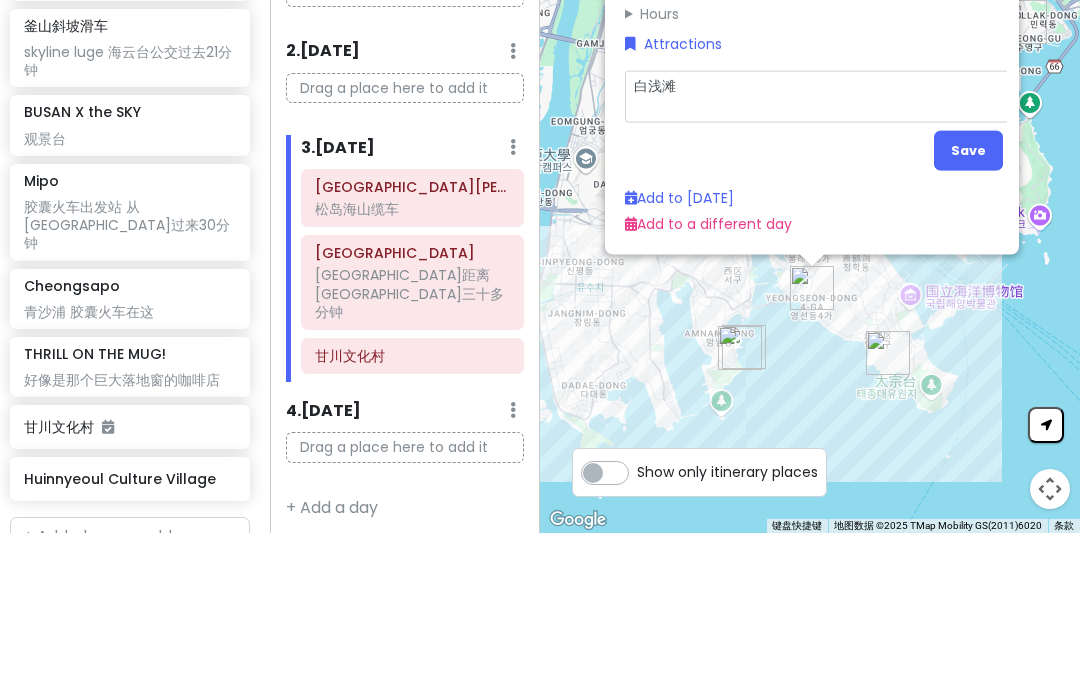 type on "x" 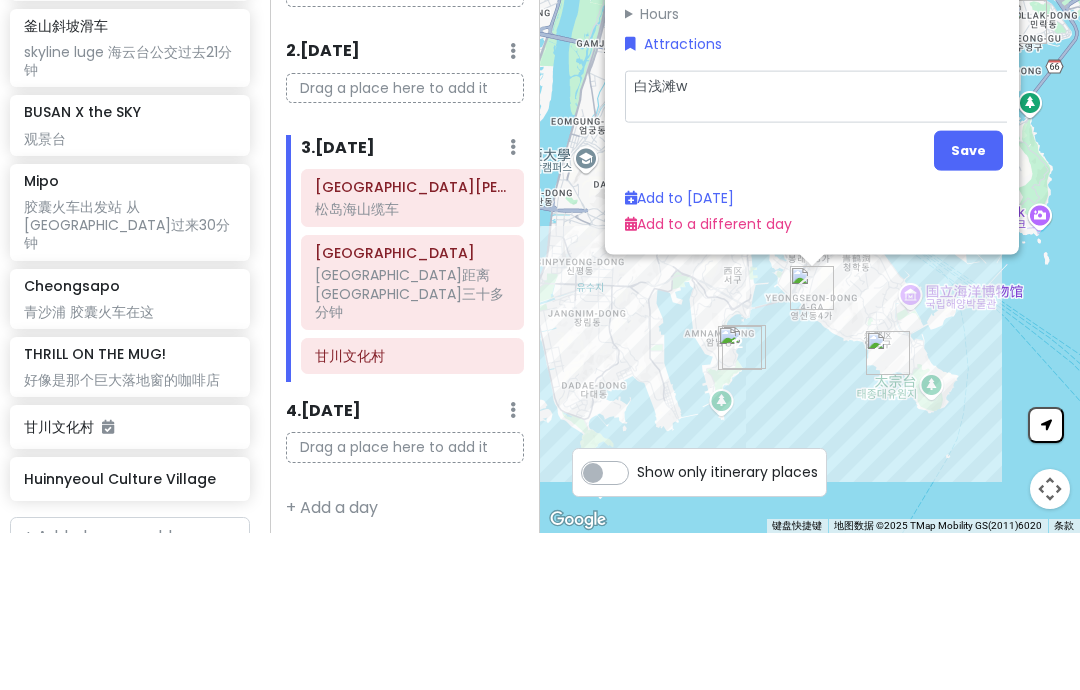type on "x" 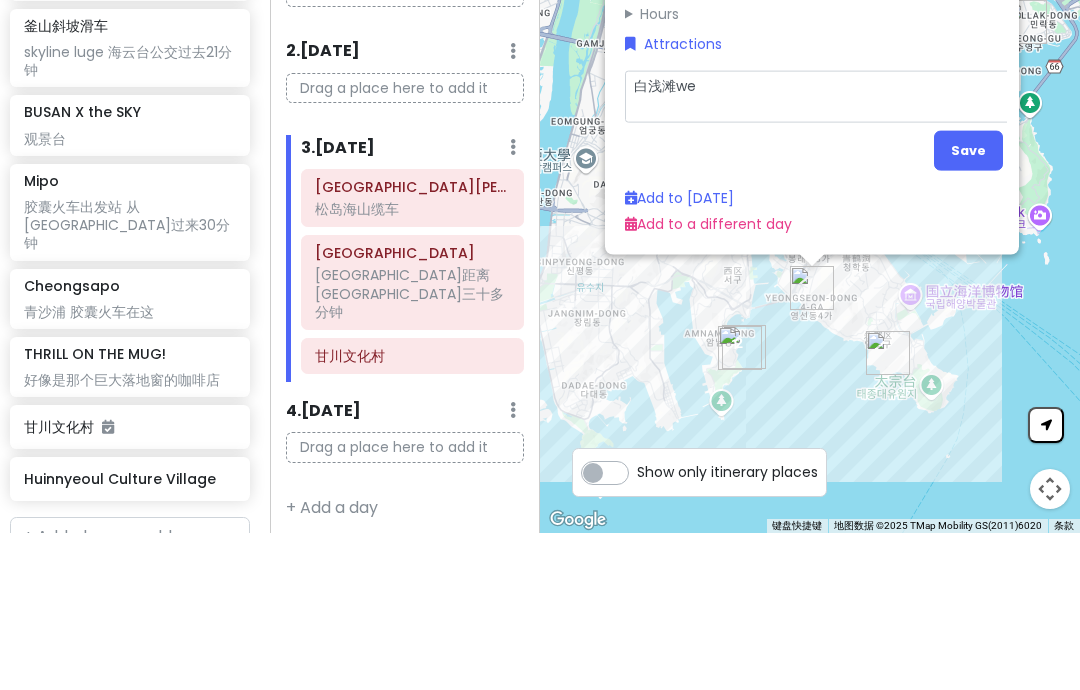 type on "x" 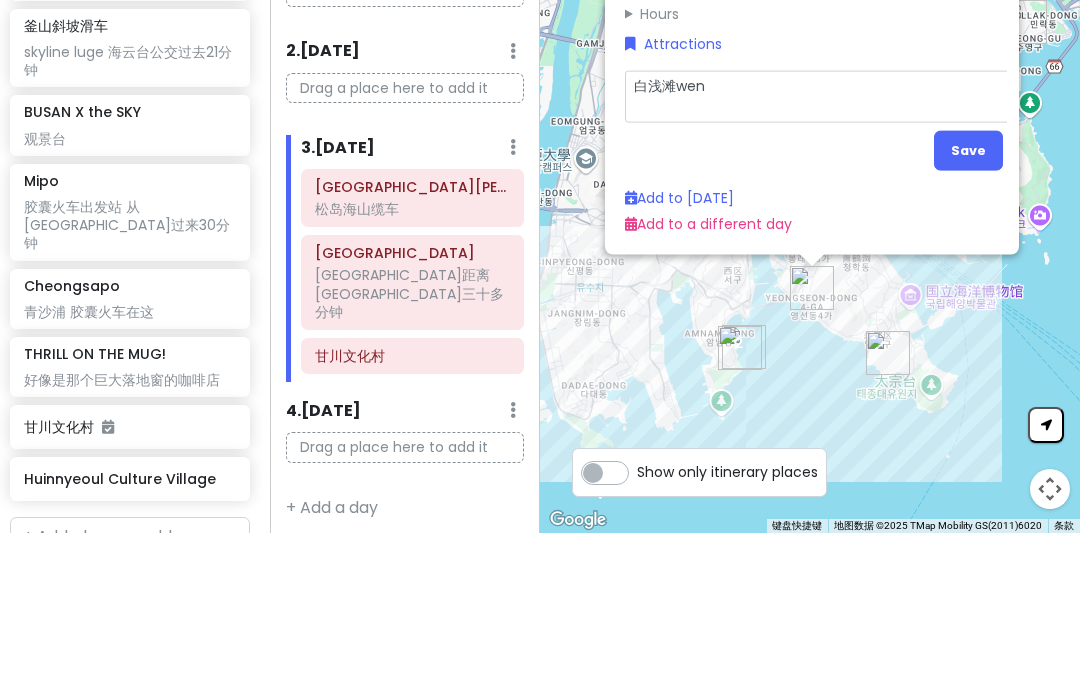 type on "白浅滩wen h" 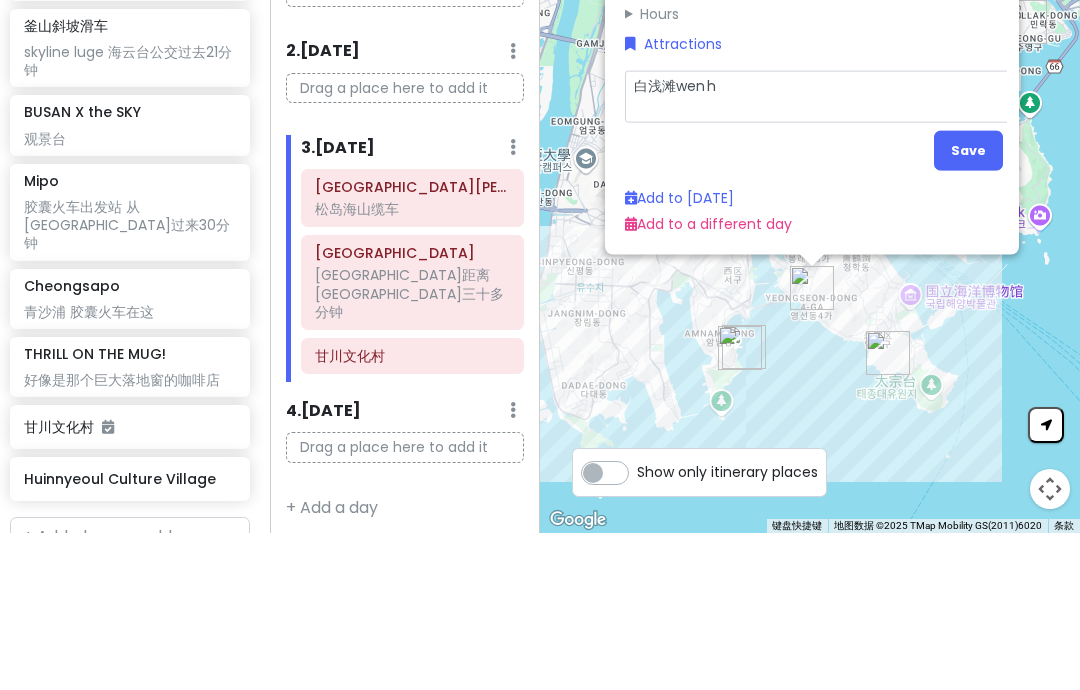 type on "x" 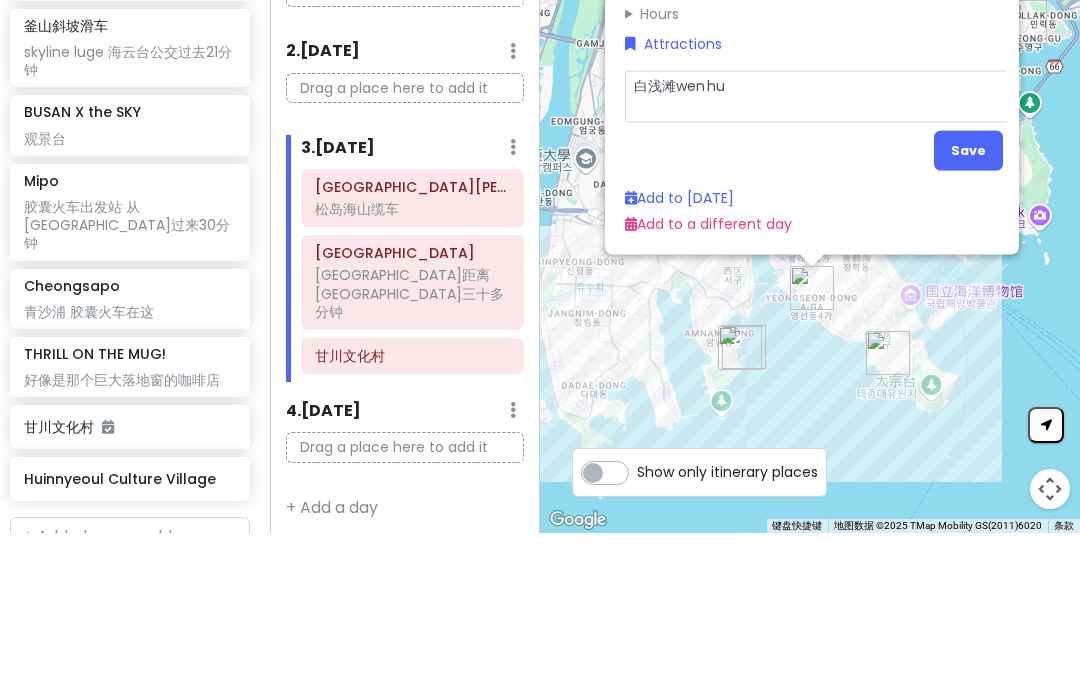 type on "x" 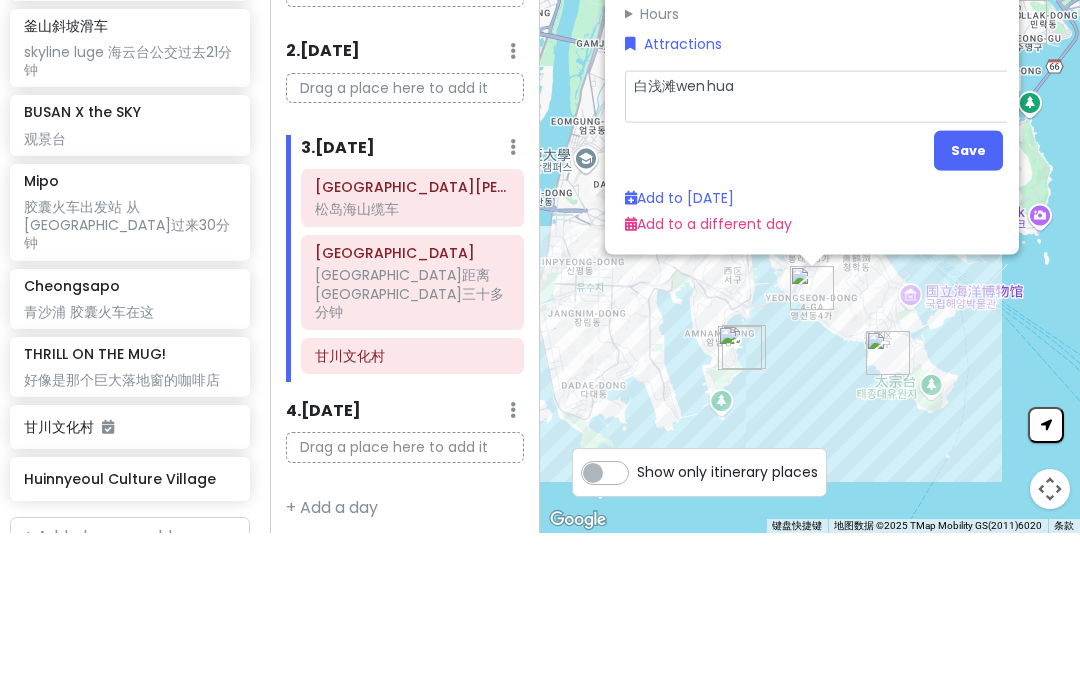 type on "x" 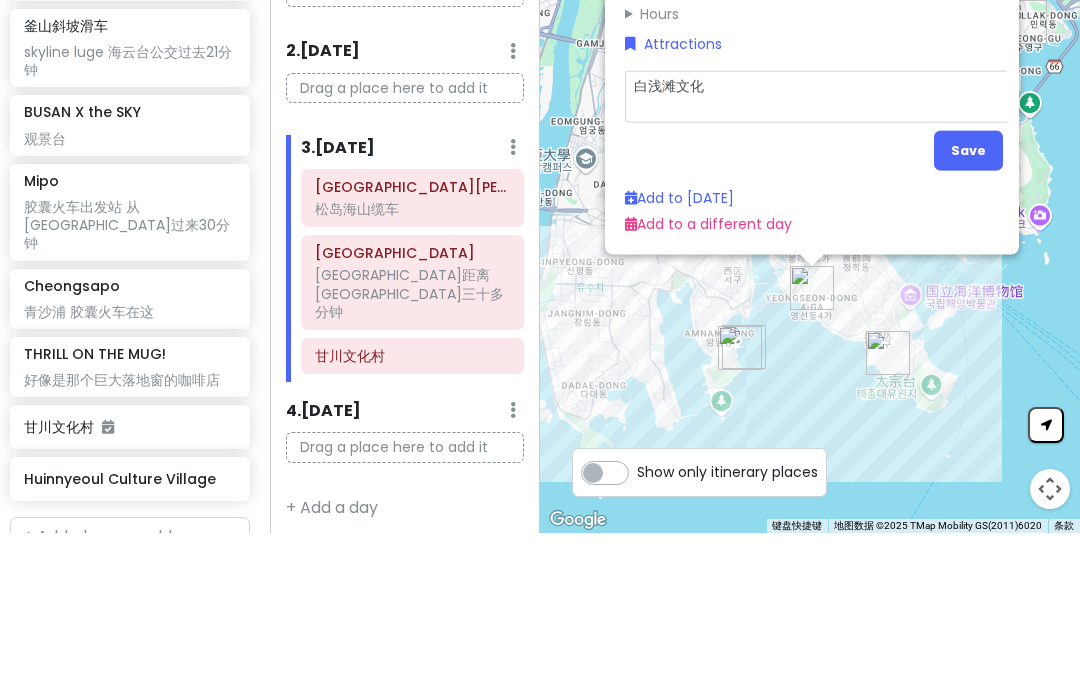 type on "x" 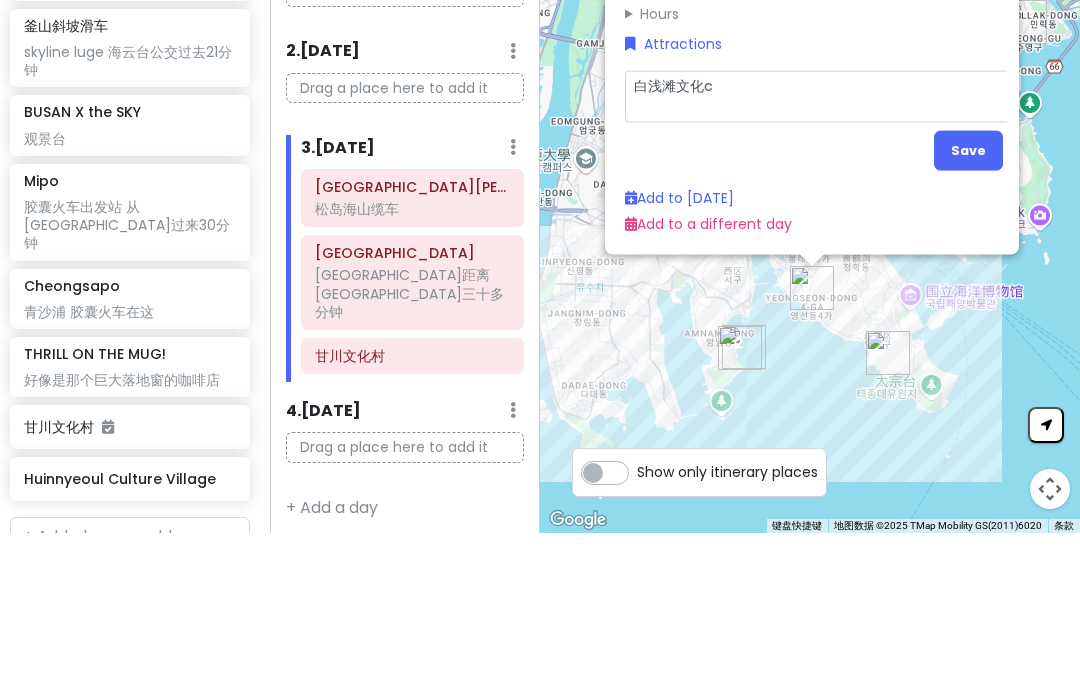 type on "白浅滩文化cu" 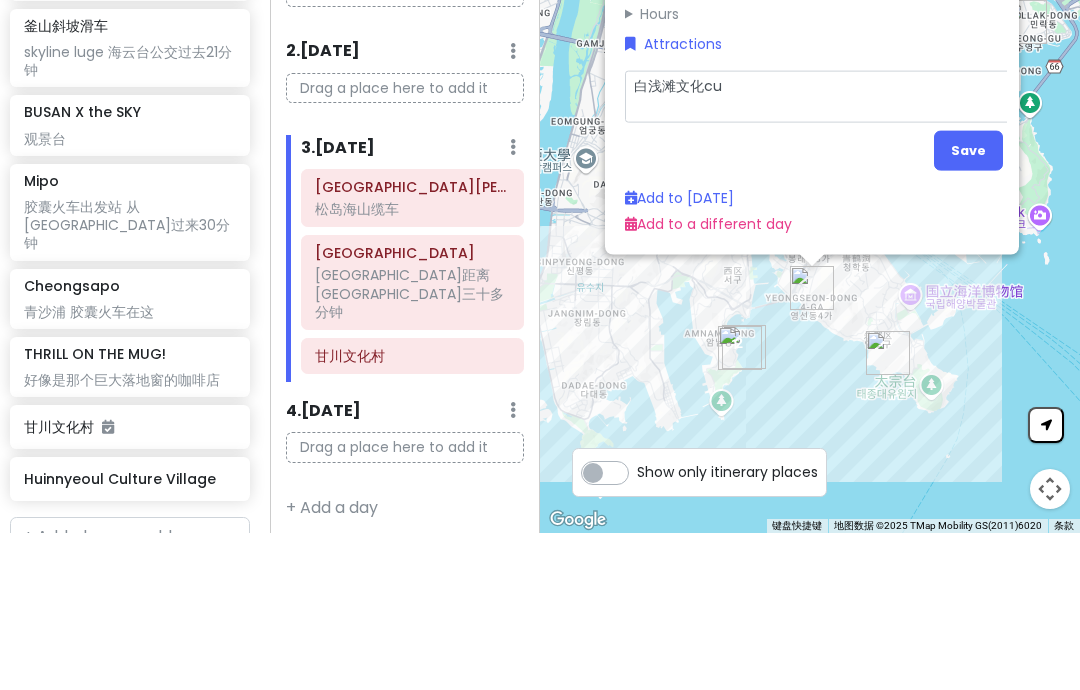 type on "x" 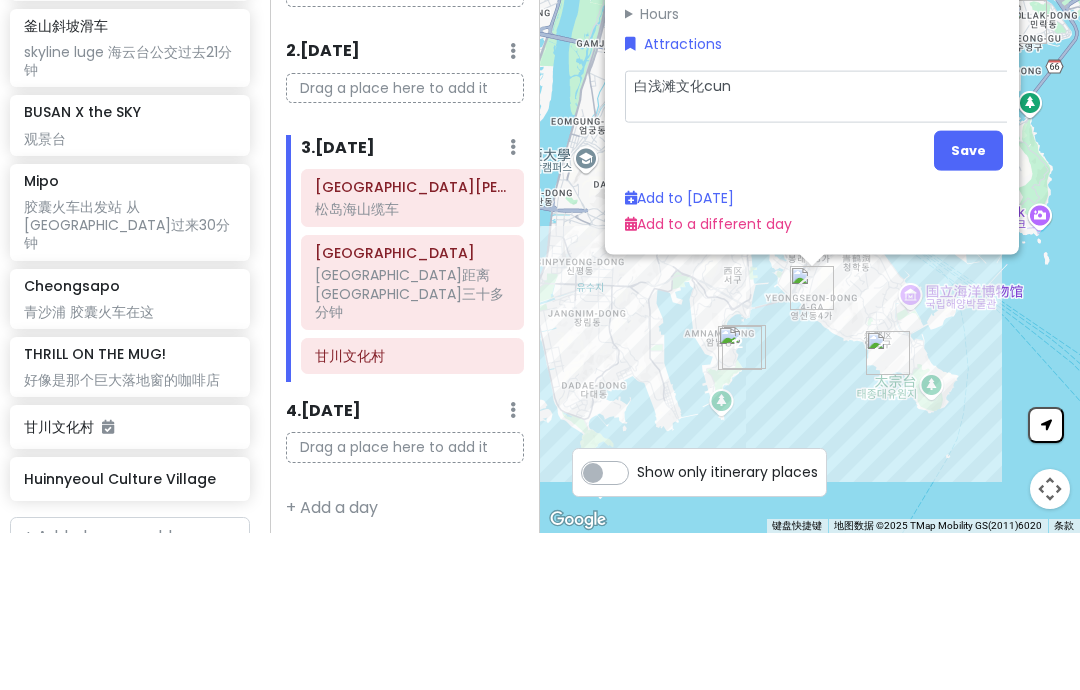 type on "x" 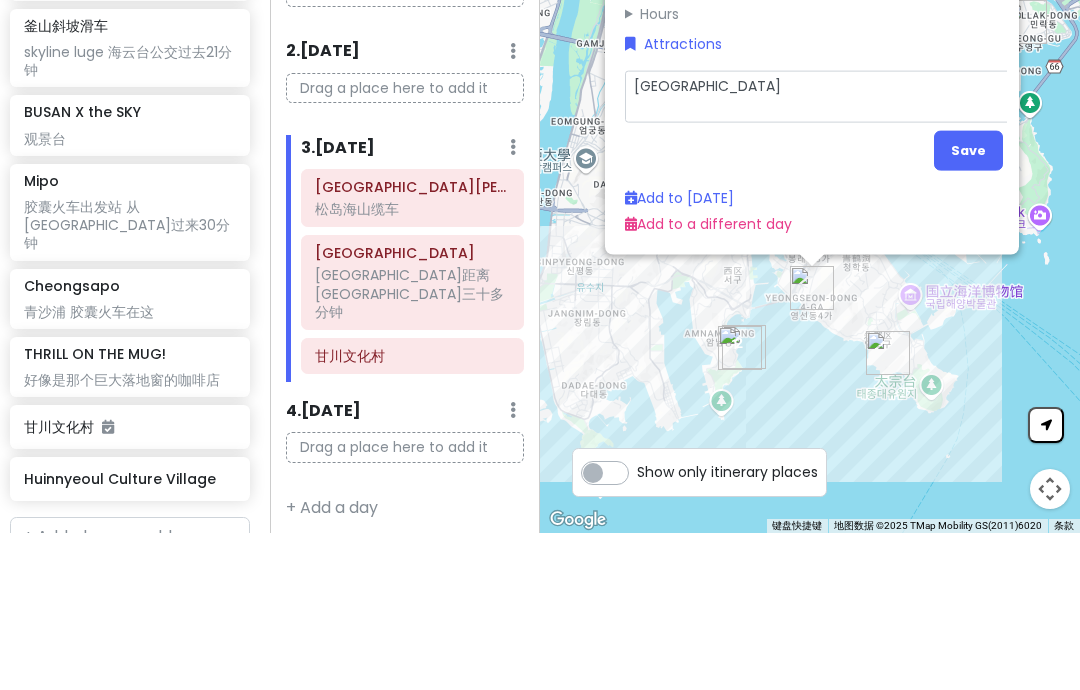 type on "x" 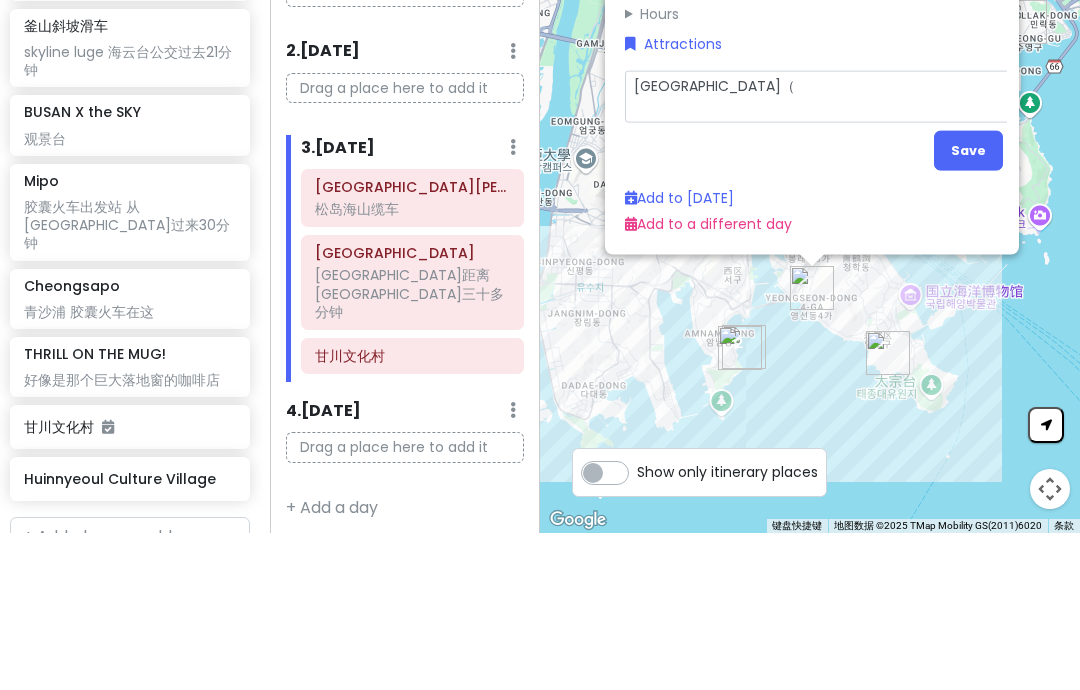 type on "x" 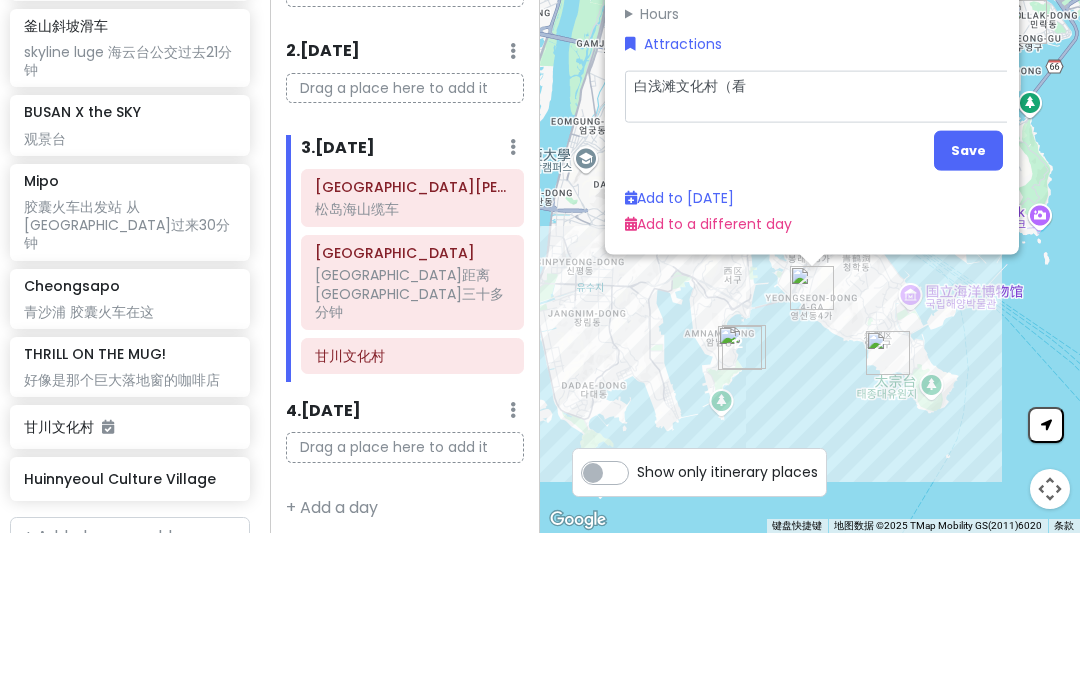 type on "x" 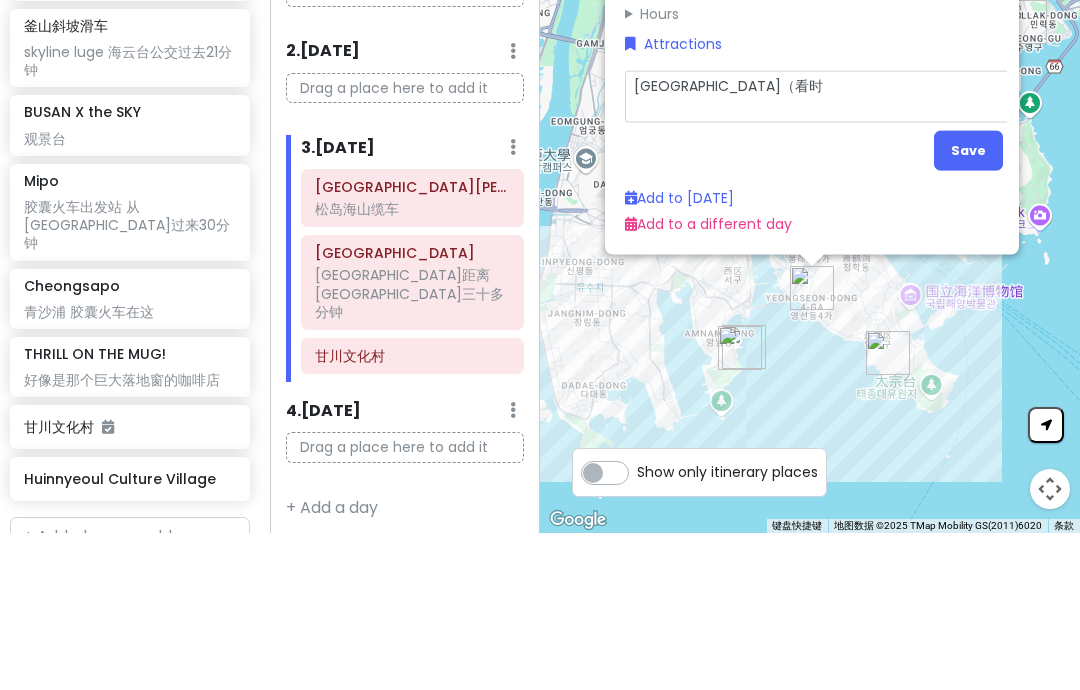 type on "x" 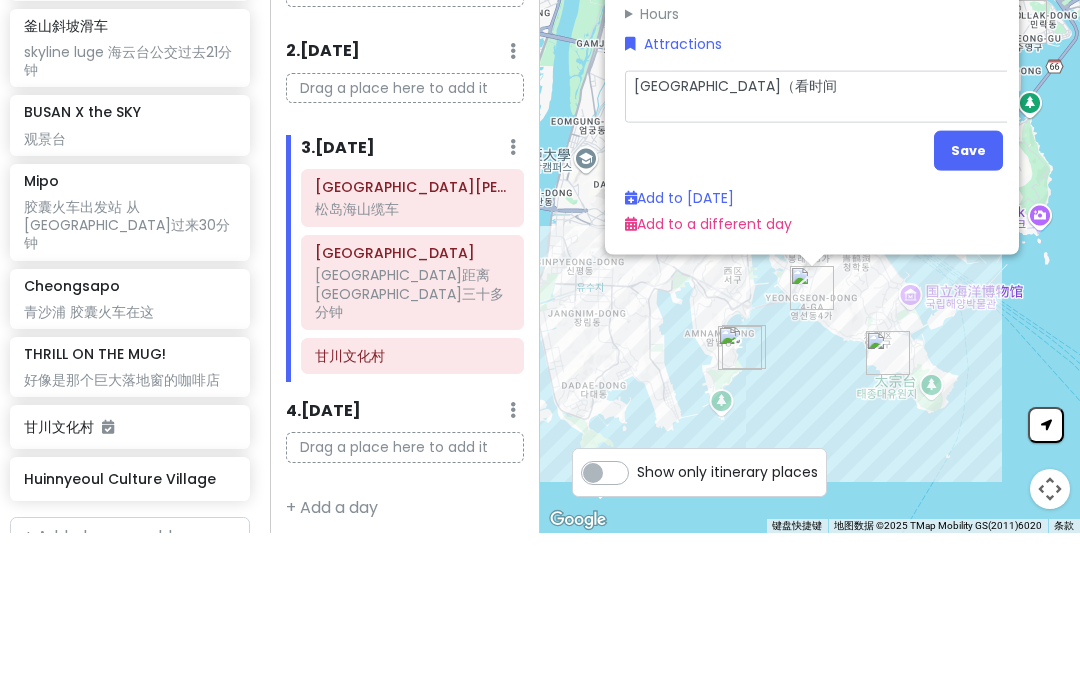 type on "x" 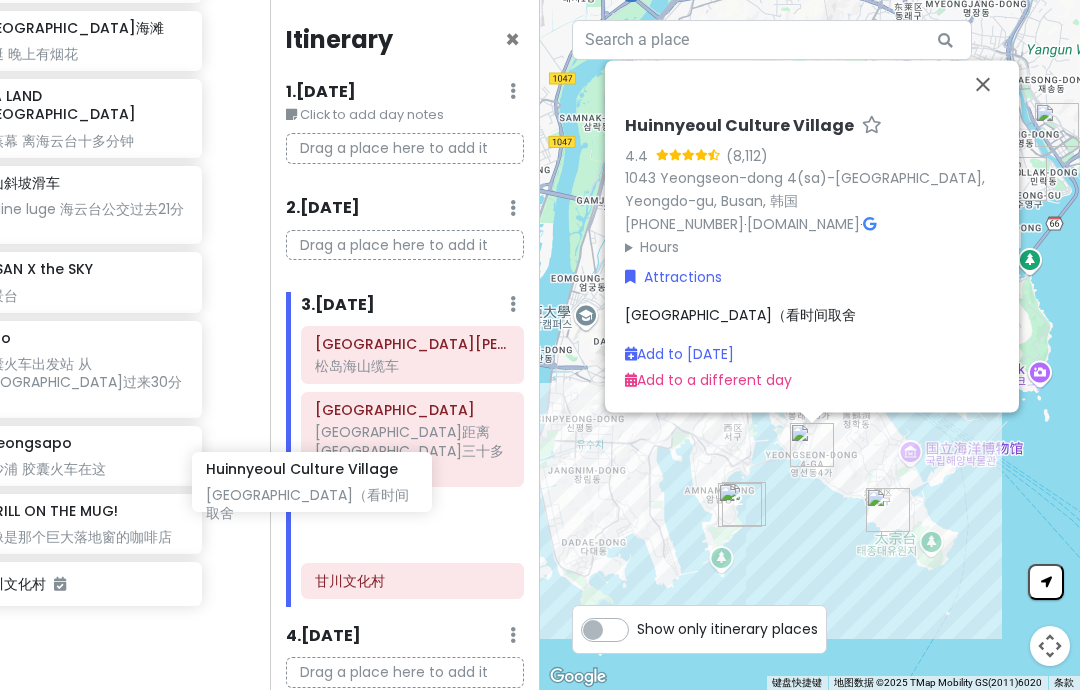 scroll, scrollTop: 683, scrollLeft: 65, axis: both 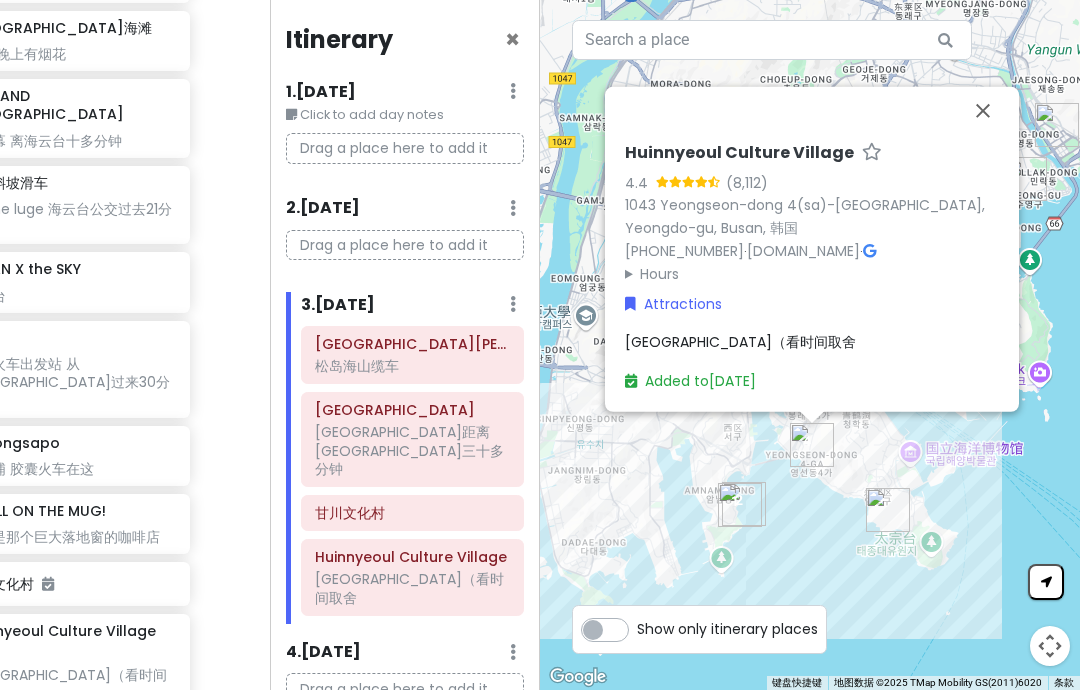 click at bounding box center [983, 111] 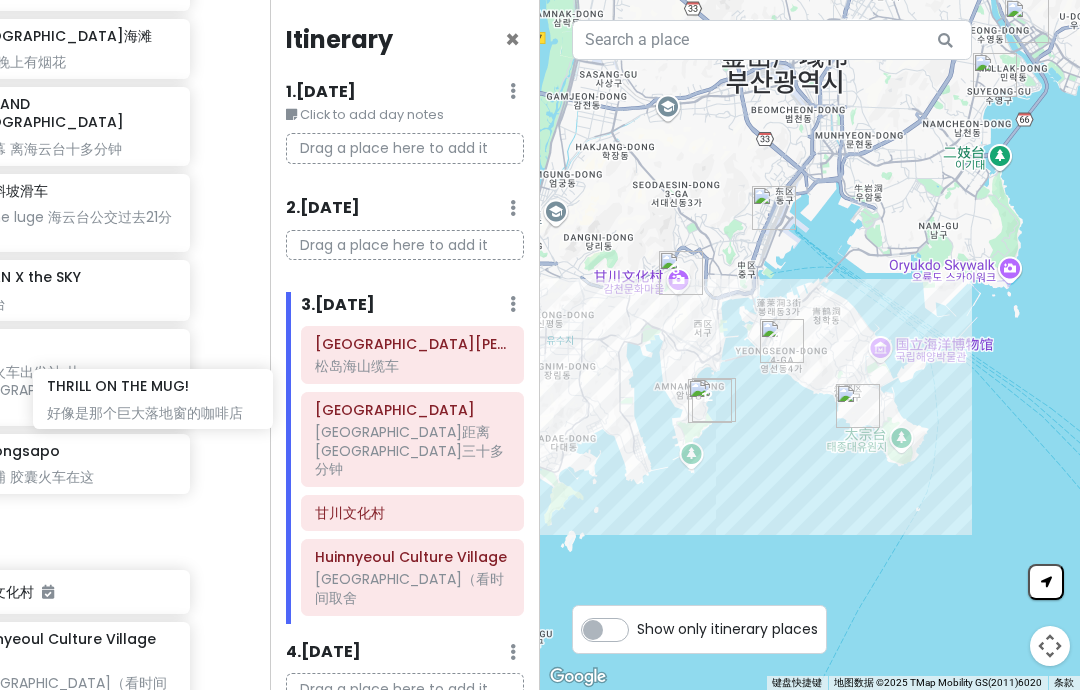 scroll, scrollTop: 675, scrollLeft: 65, axis: both 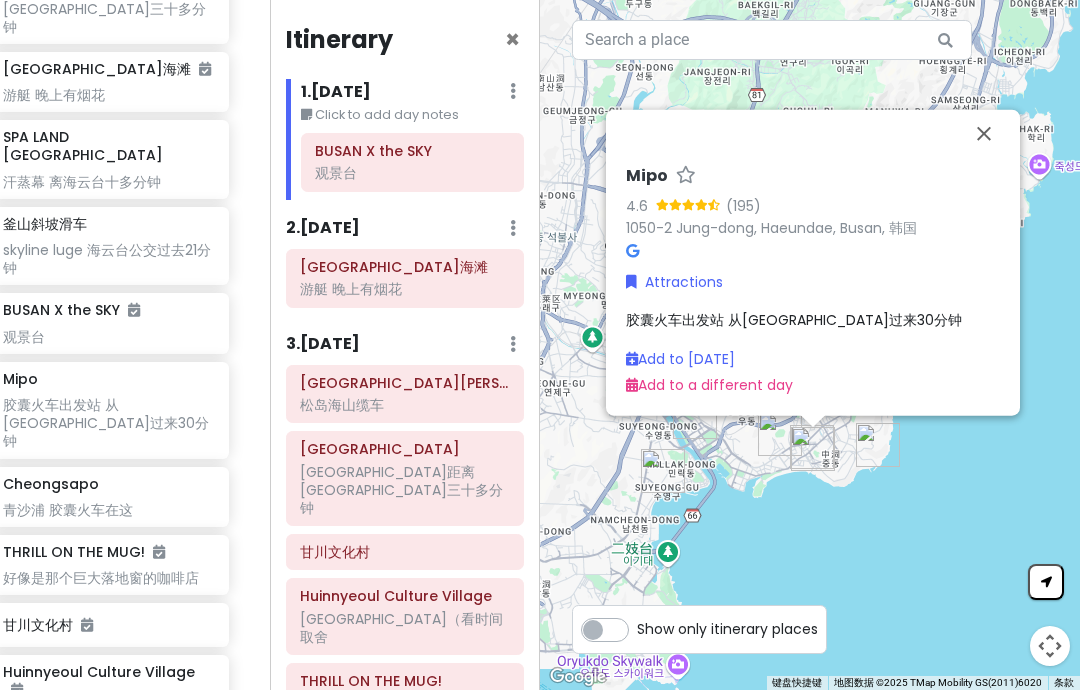 click at bounding box center [984, 134] 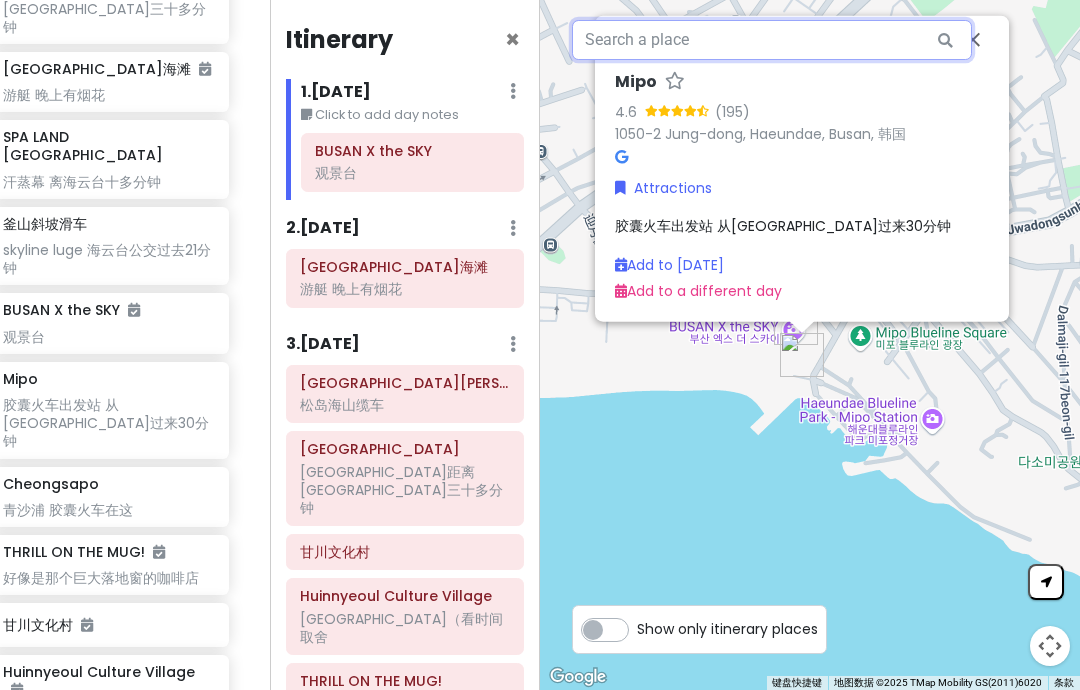 click at bounding box center (772, 40) 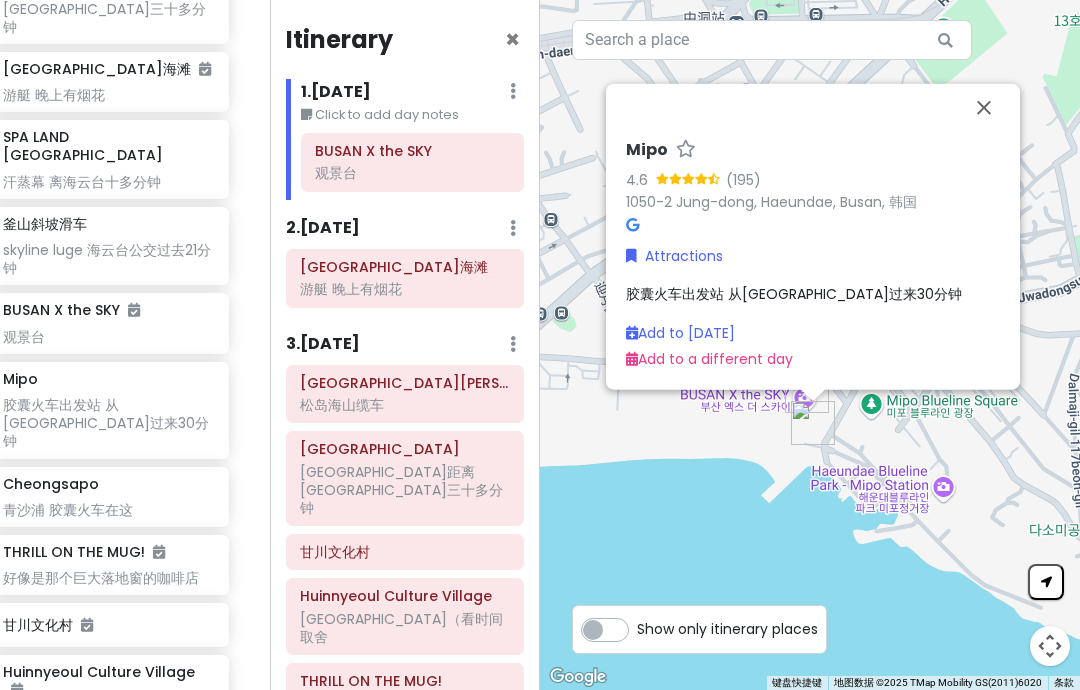 click at bounding box center [984, 108] 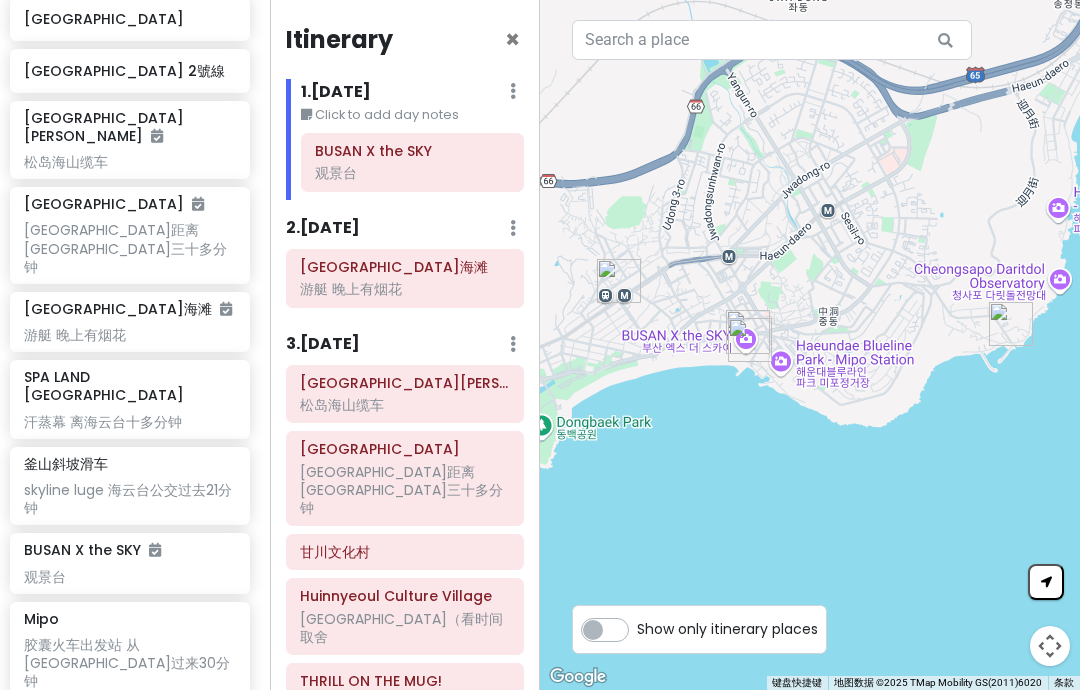 scroll, scrollTop: 401, scrollLeft: 6, axis: both 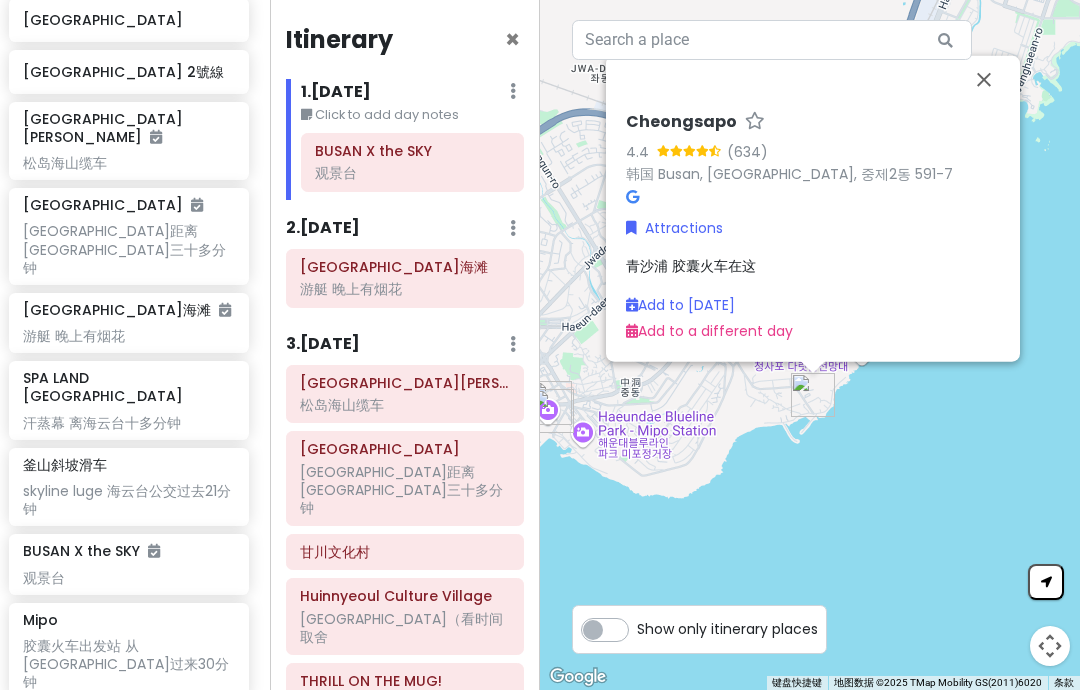 click at bounding box center (984, 80) 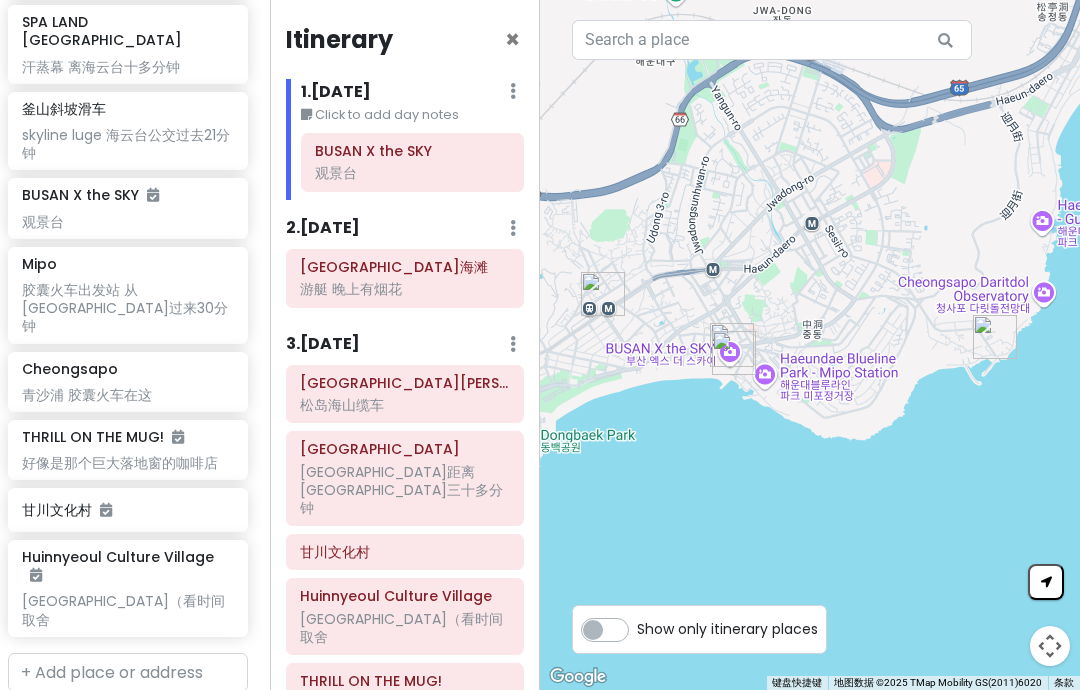 scroll, scrollTop: 757, scrollLeft: 1, axis: both 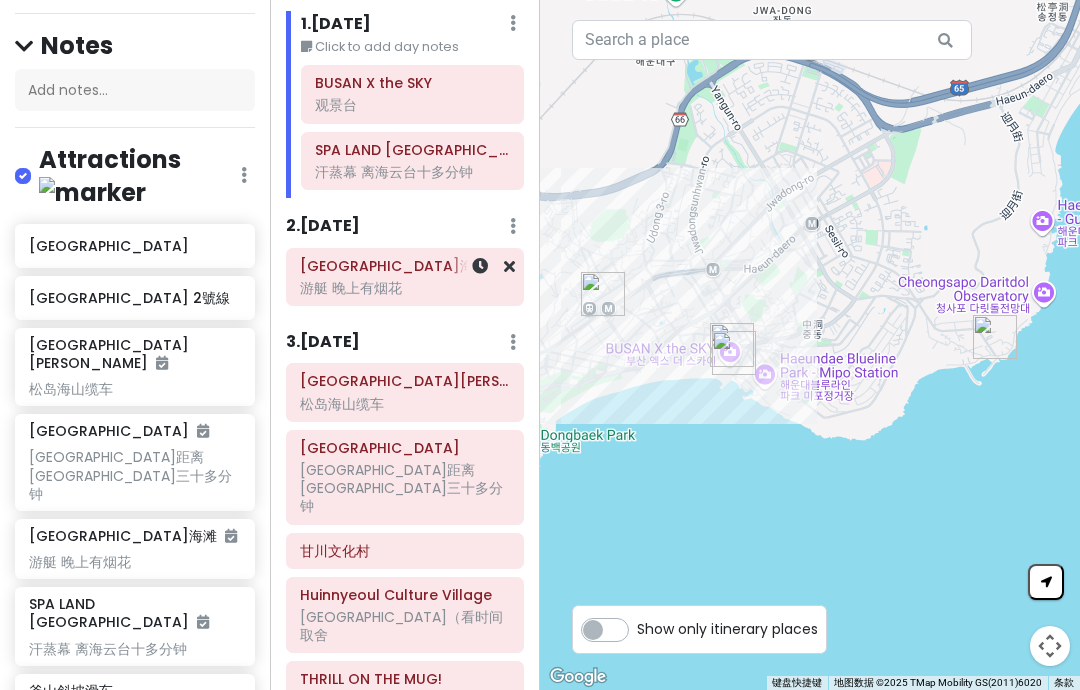 click on "游艇 晚上有烟花" at bounding box center (412, 105) 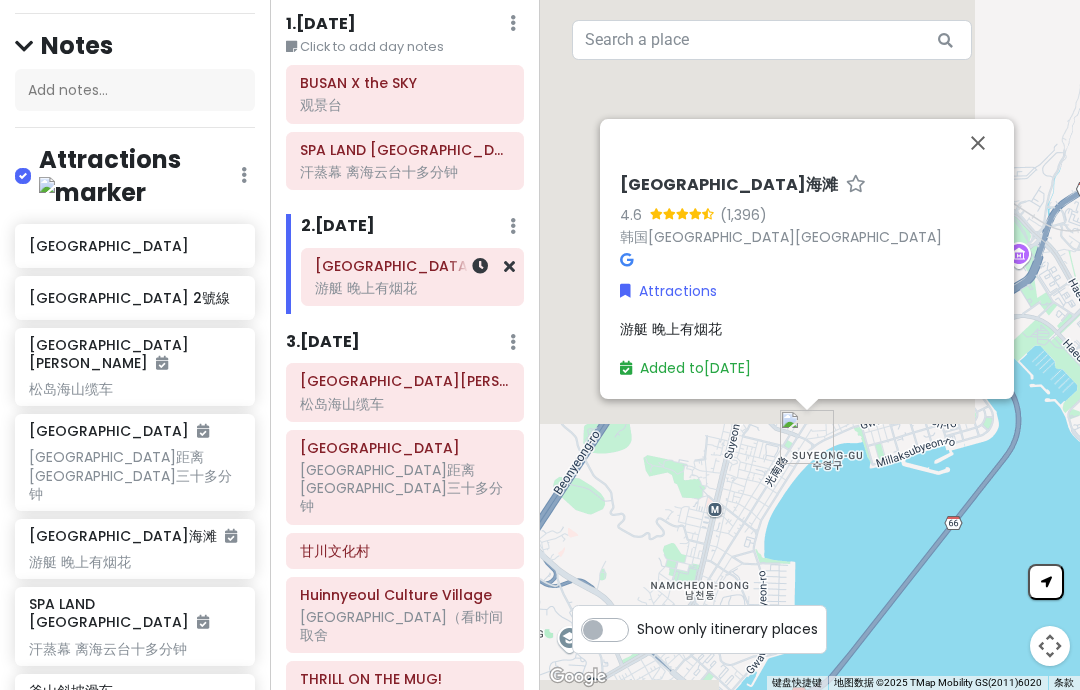 click at bounding box center [978, 143] 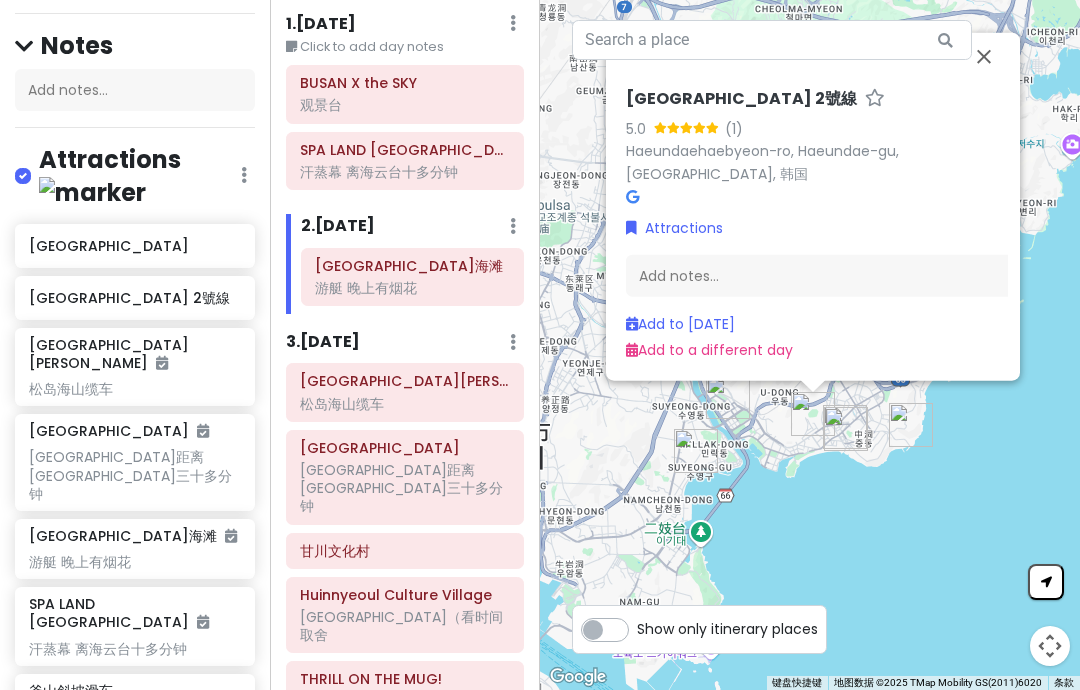 click at bounding box center [984, 57] 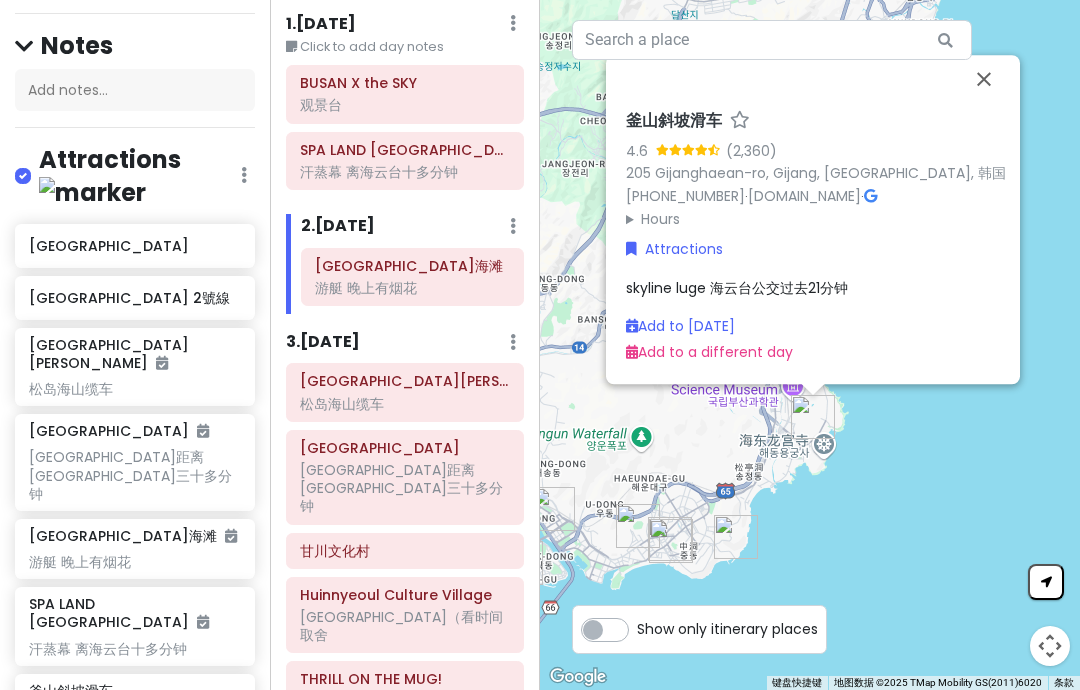 click at bounding box center [984, 79] 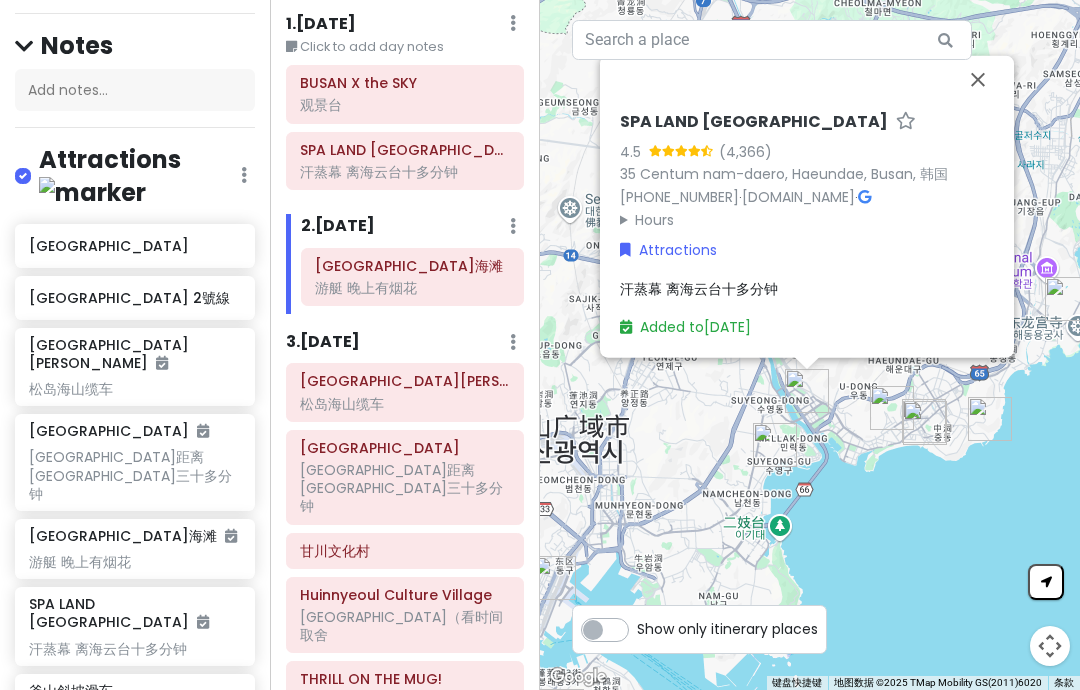 click at bounding box center [978, 80] 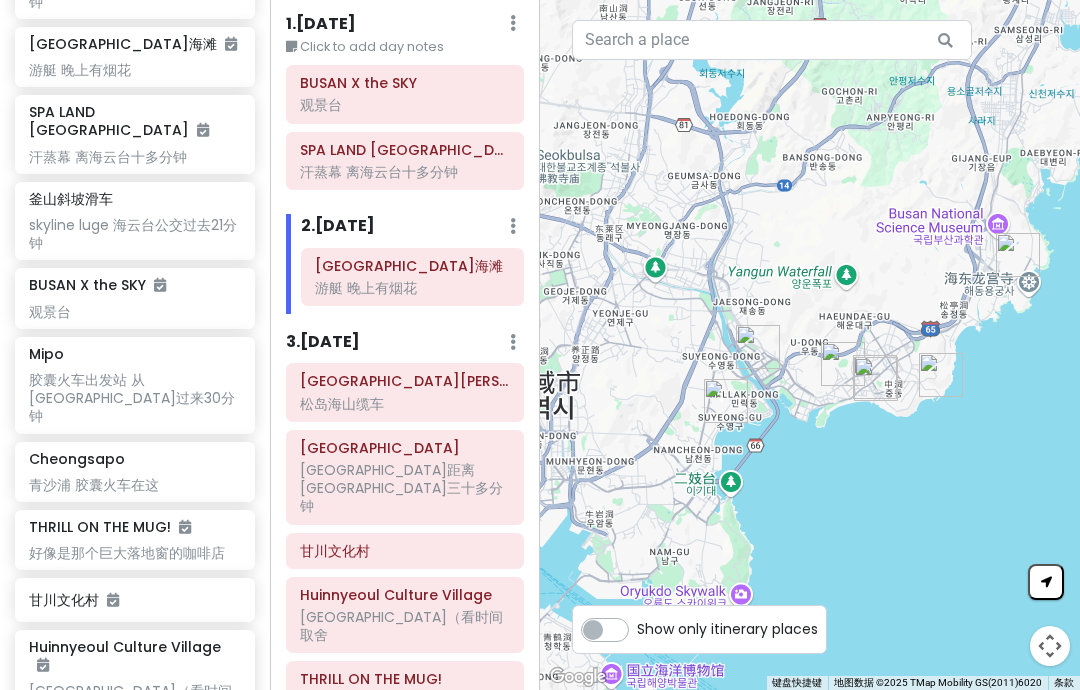 scroll, scrollTop: 669, scrollLeft: 0, axis: vertical 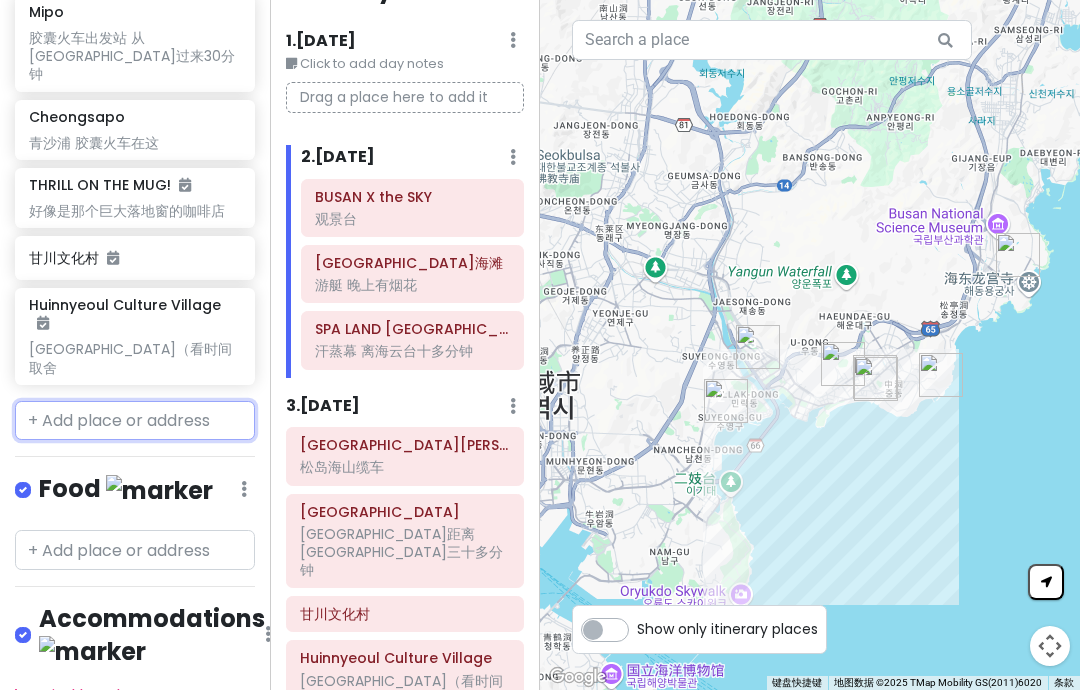 click at bounding box center (135, 421) 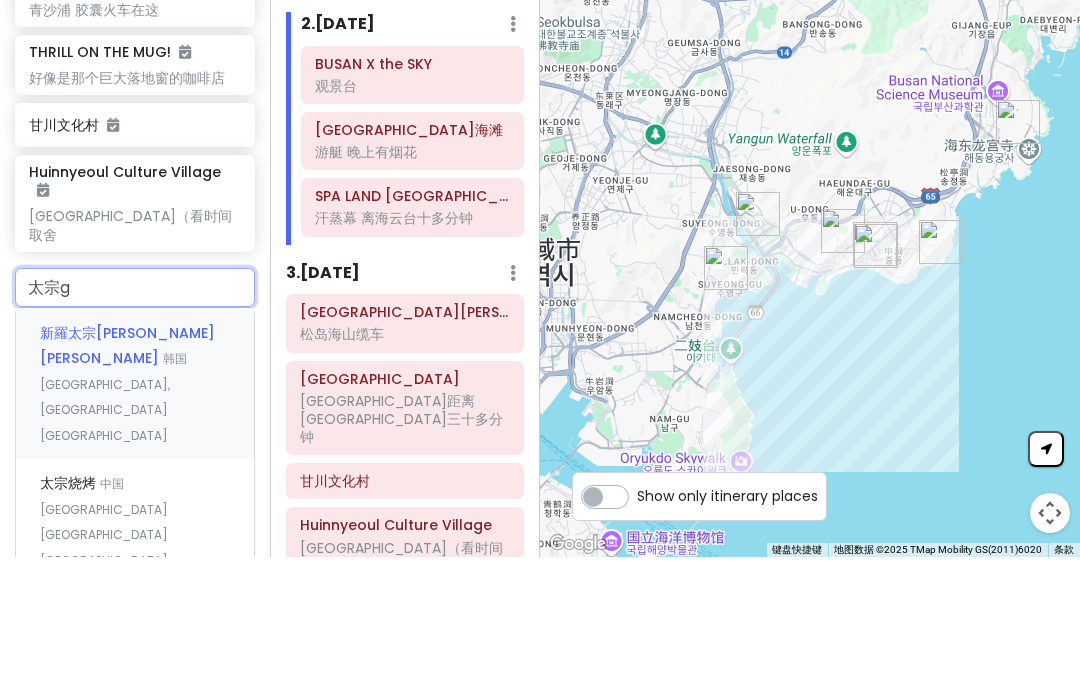 type on "太宗" 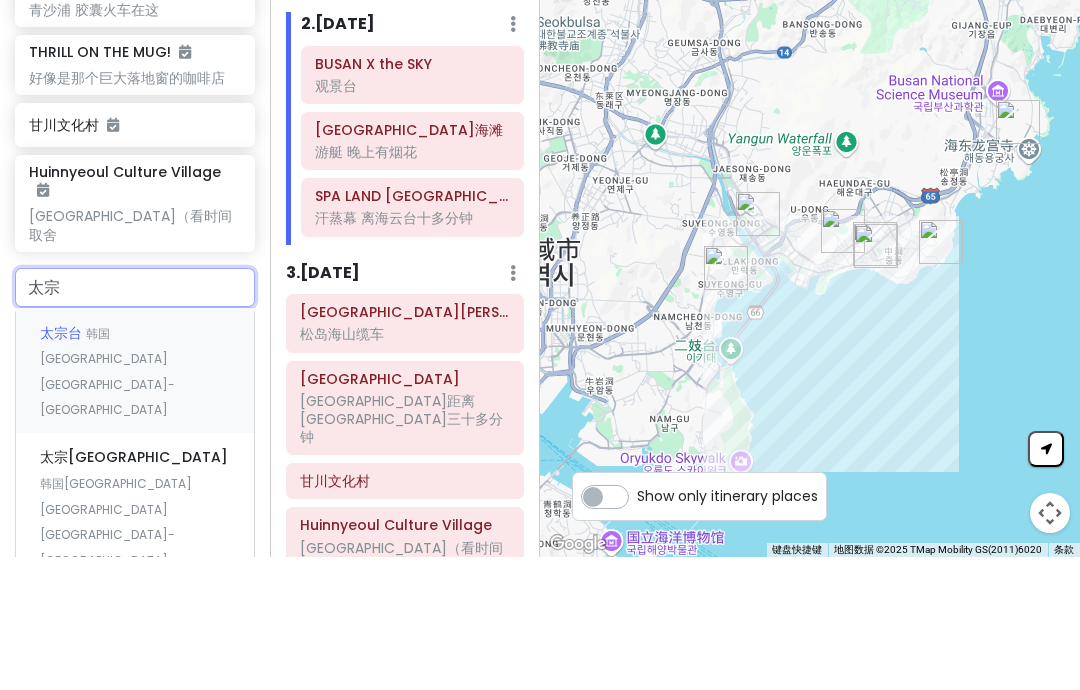 click on "太宗台" at bounding box center [63, 466] 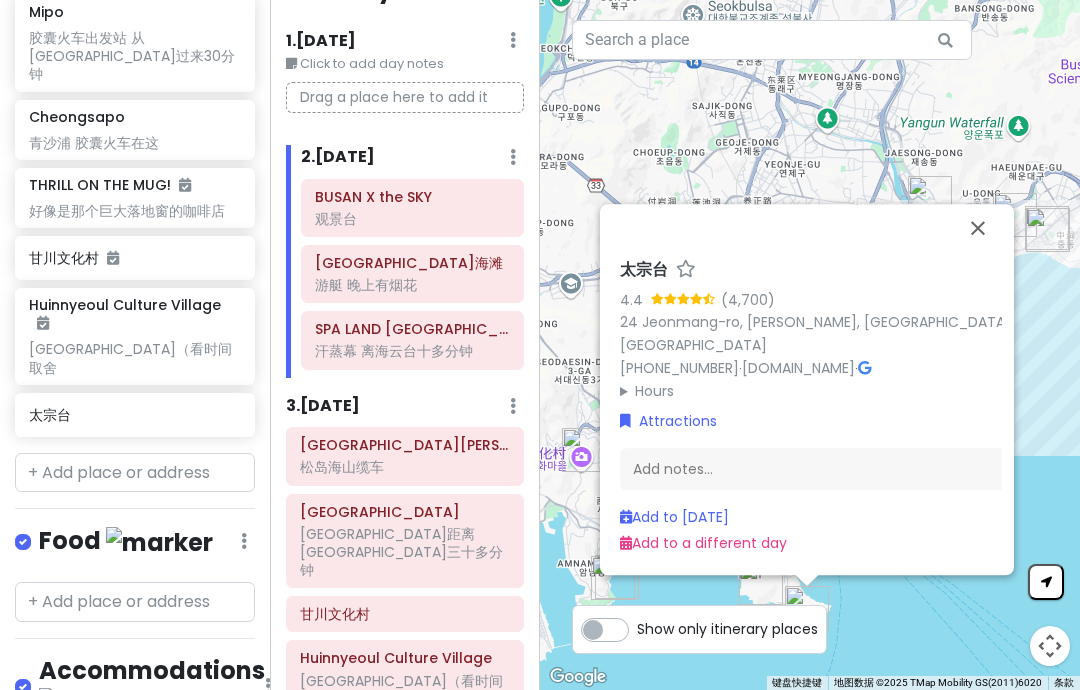 click at bounding box center [978, 228] 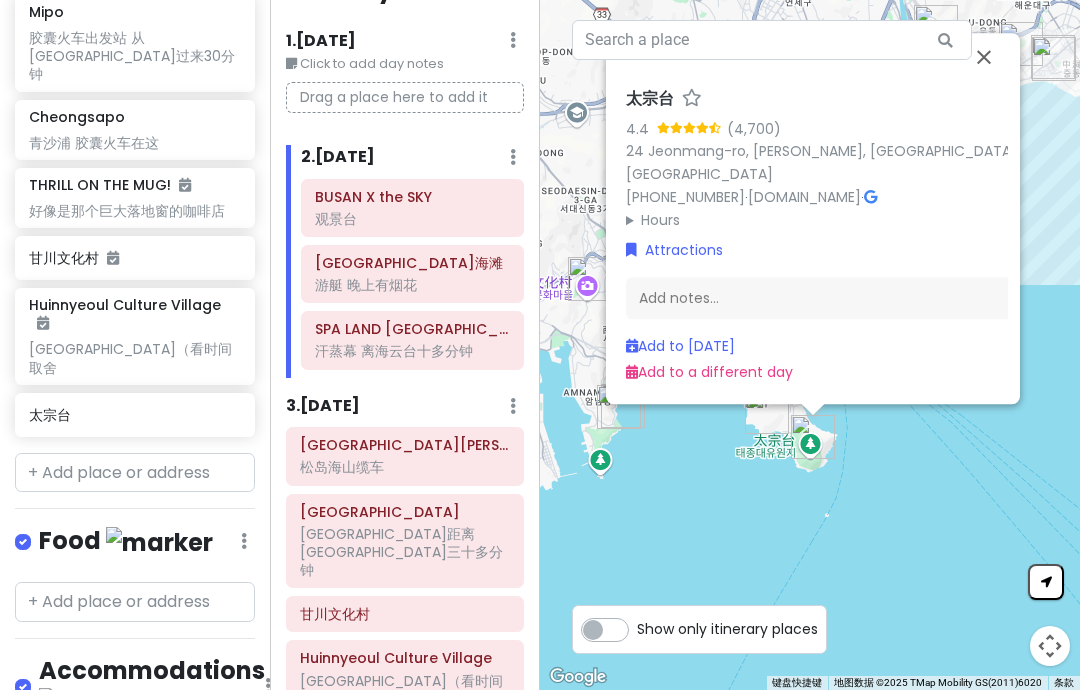 click at bounding box center (984, 57) 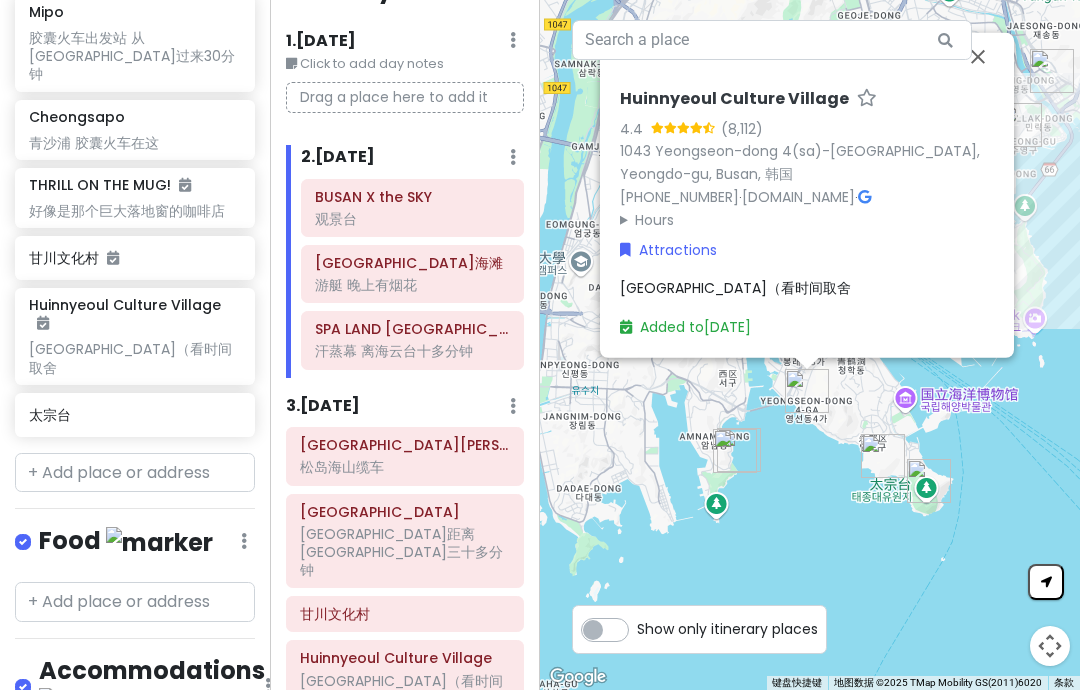 click at bounding box center [978, 57] 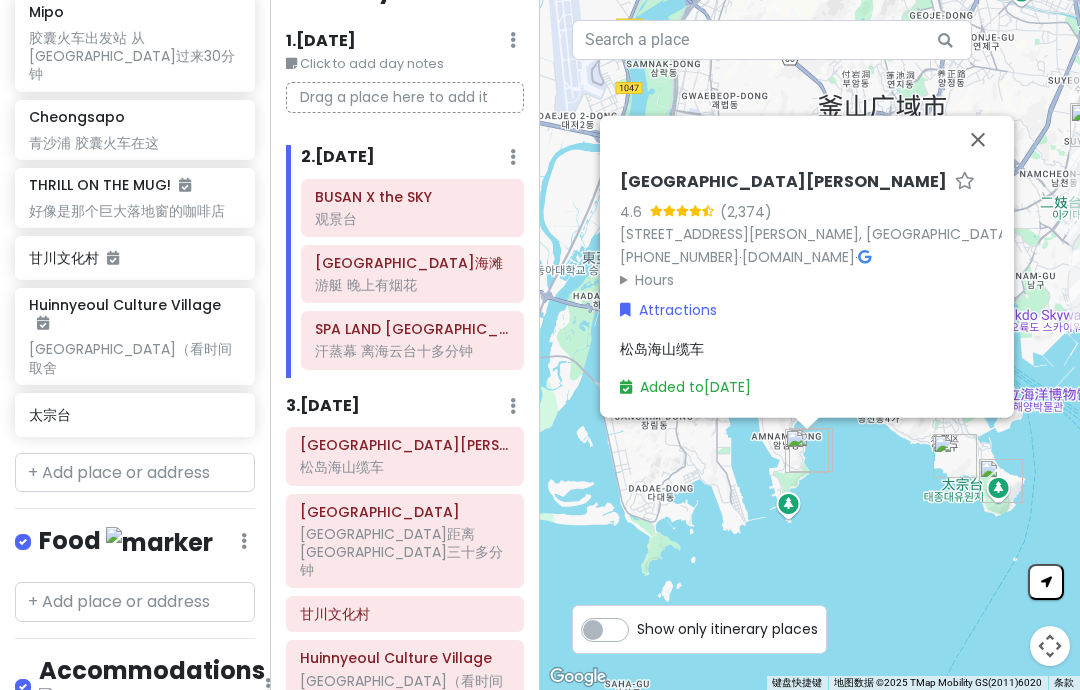 click at bounding box center (978, 140) 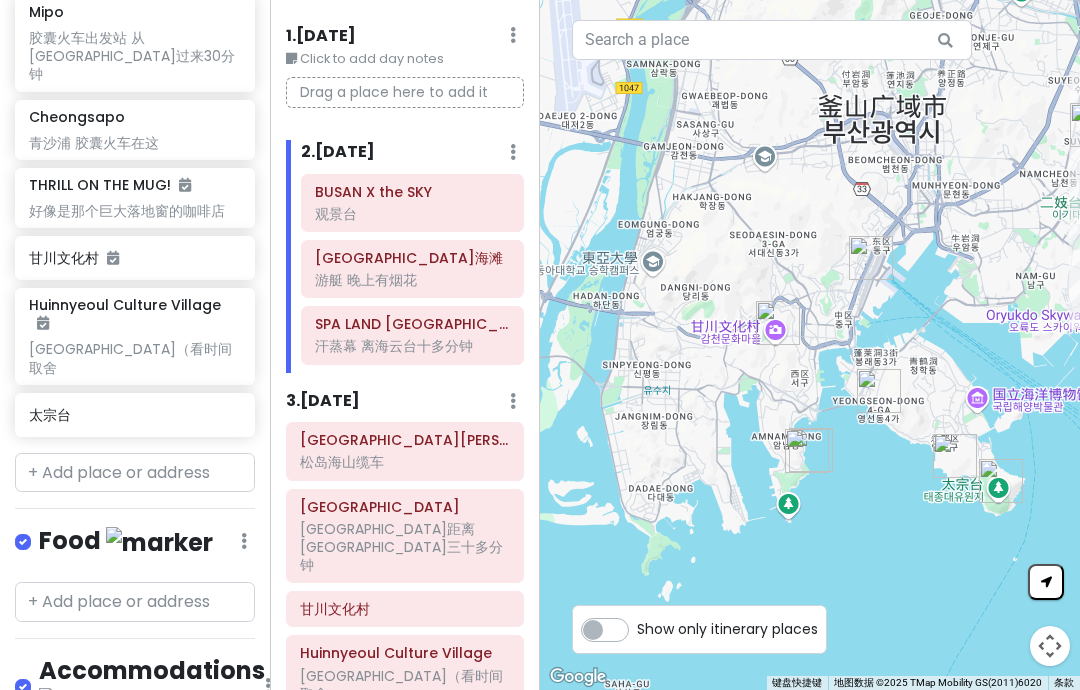 scroll, scrollTop: 47, scrollLeft: 0, axis: vertical 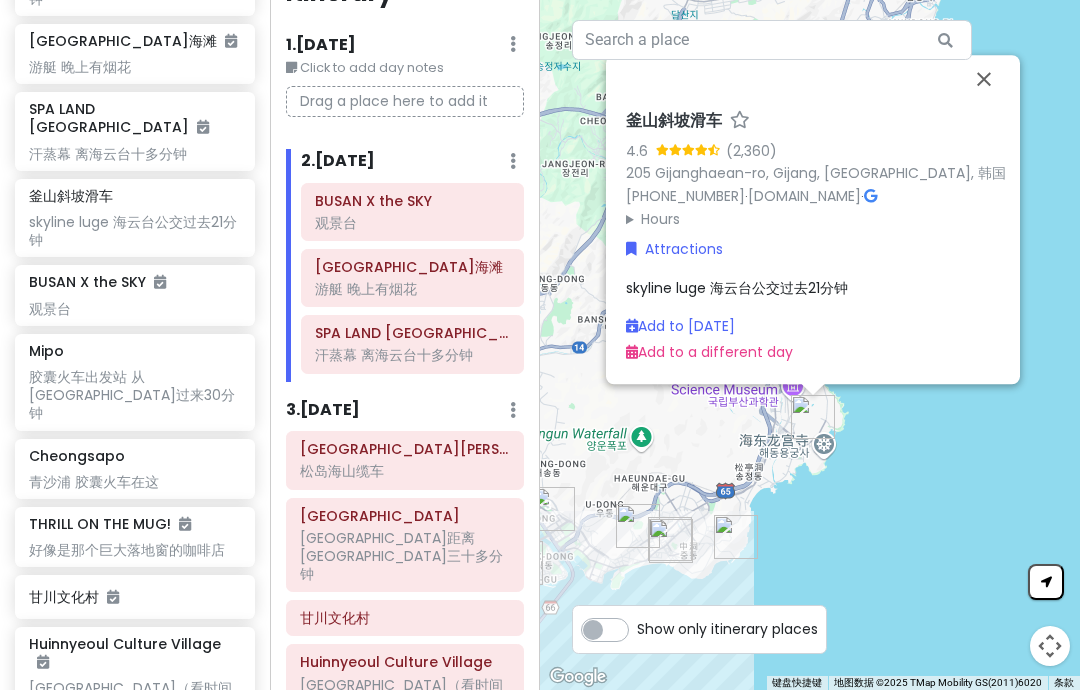 click at bounding box center (984, 79) 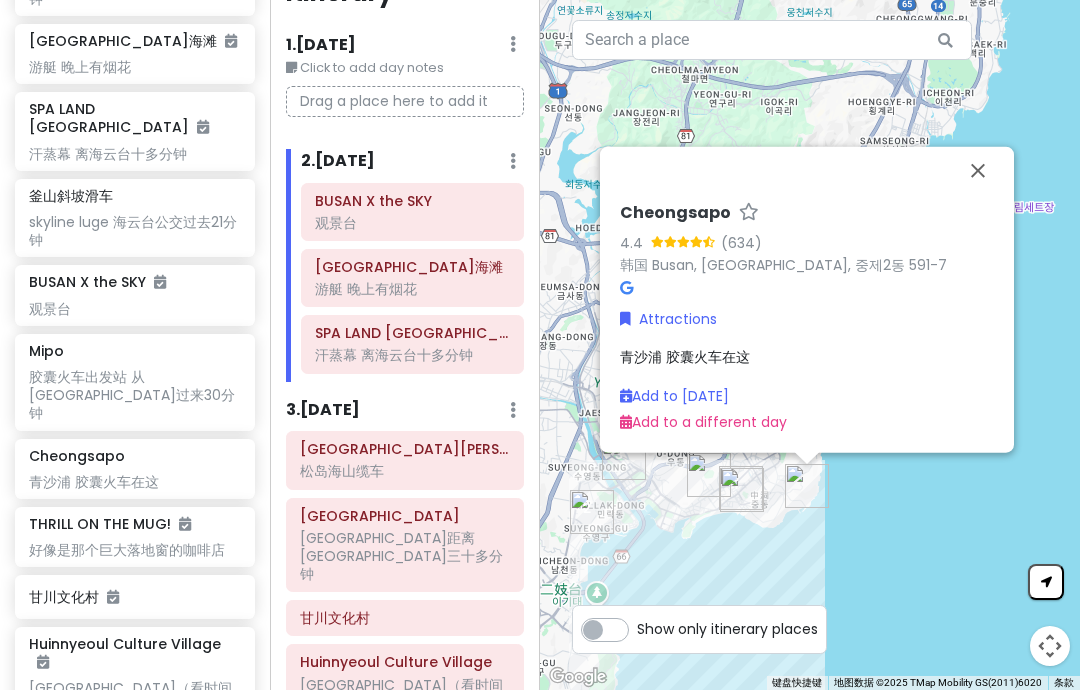 click at bounding box center (978, 171) 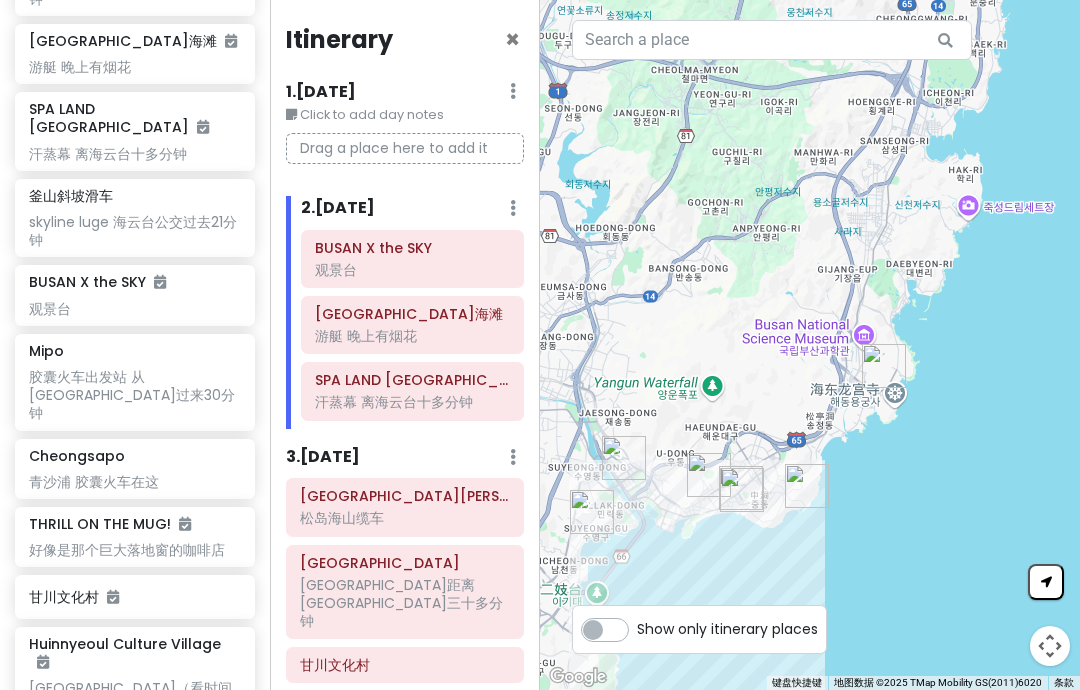 scroll, scrollTop: 0, scrollLeft: 0, axis: both 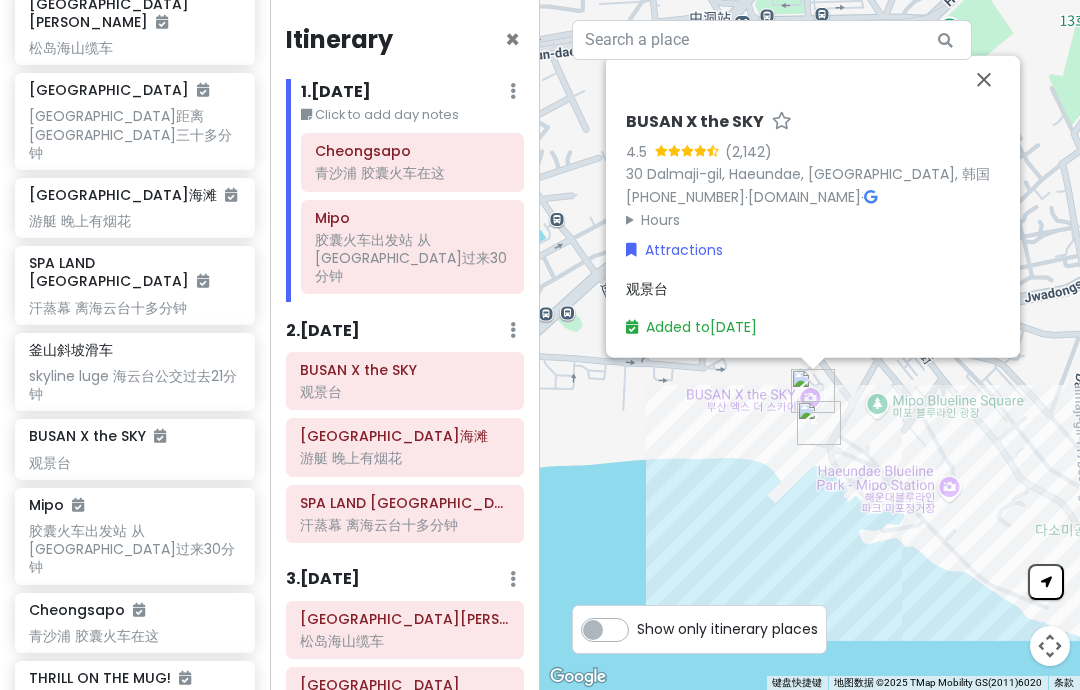 click at bounding box center [984, 80] 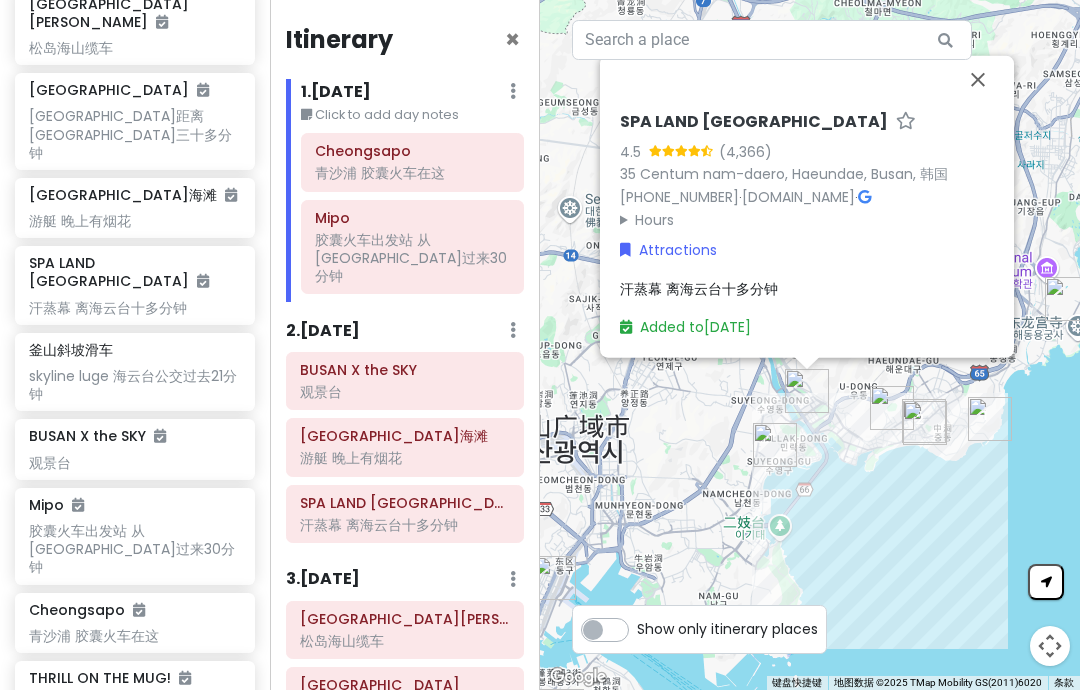 click at bounding box center (978, 80) 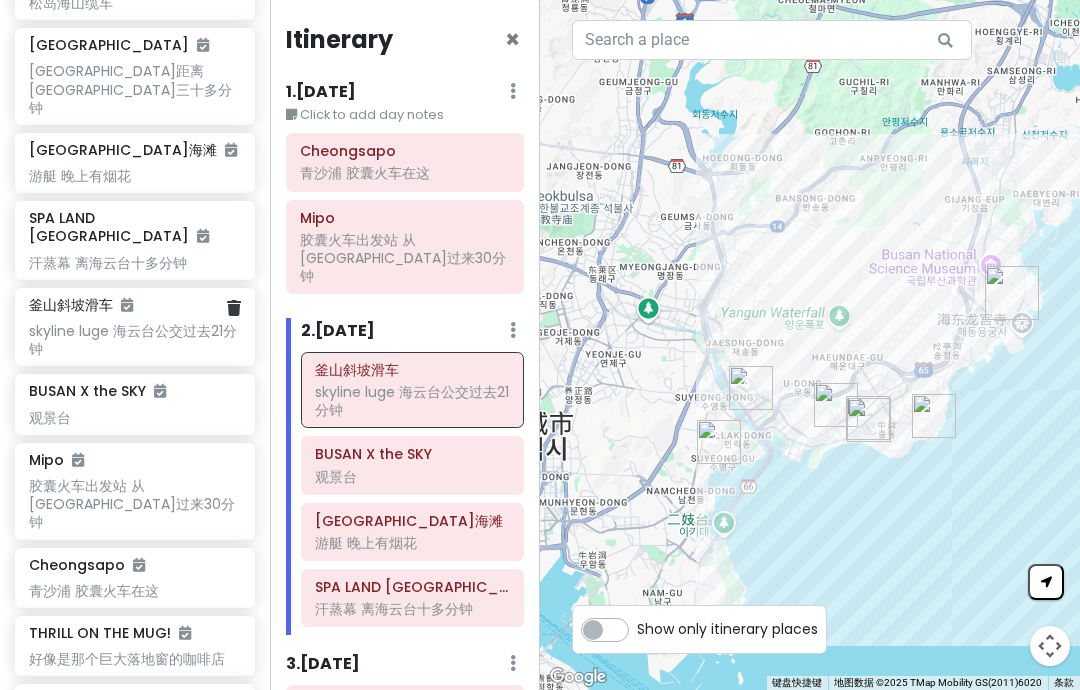 scroll, scrollTop: 561, scrollLeft: 0, axis: vertical 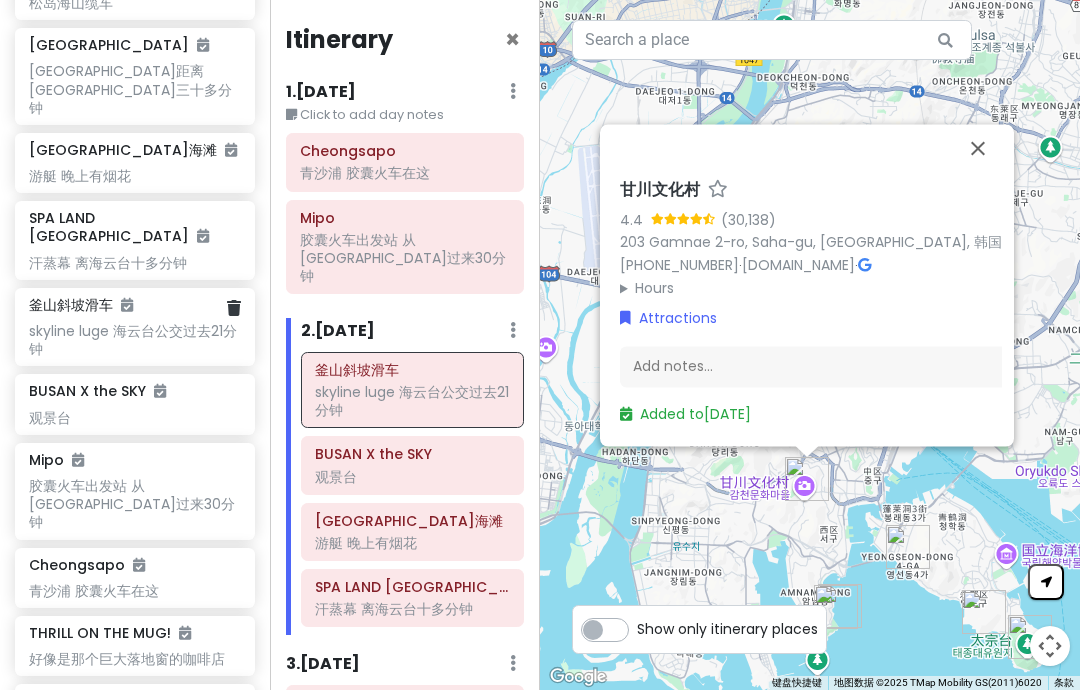 click at bounding box center [978, 148] 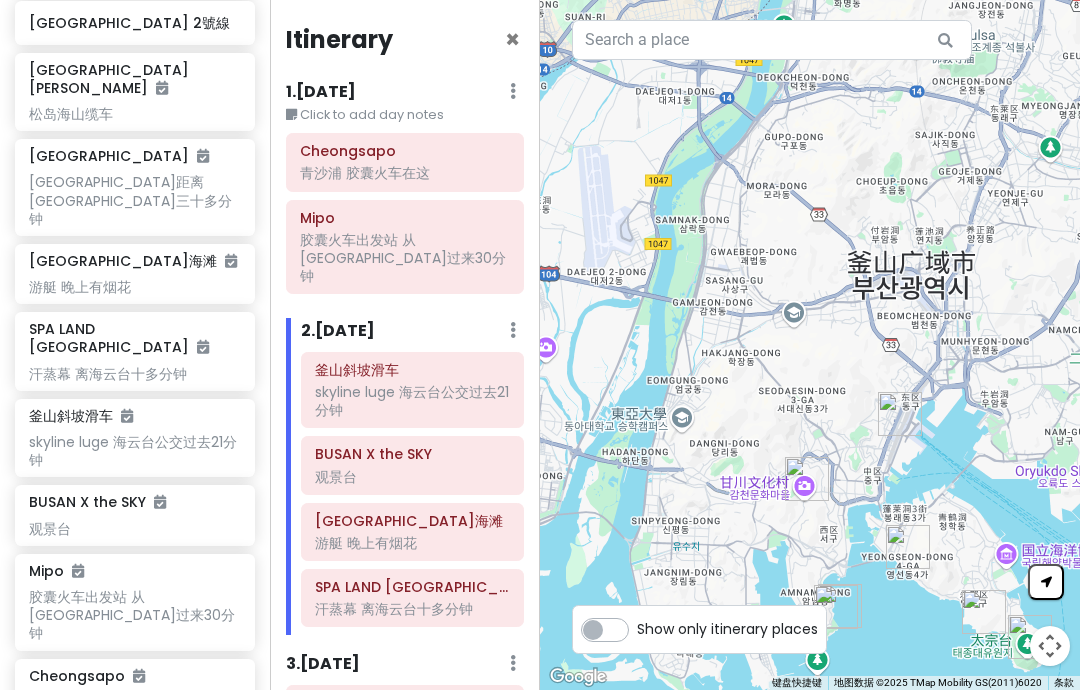 scroll, scrollTop: 426, scrollLeft: 10, axis: both 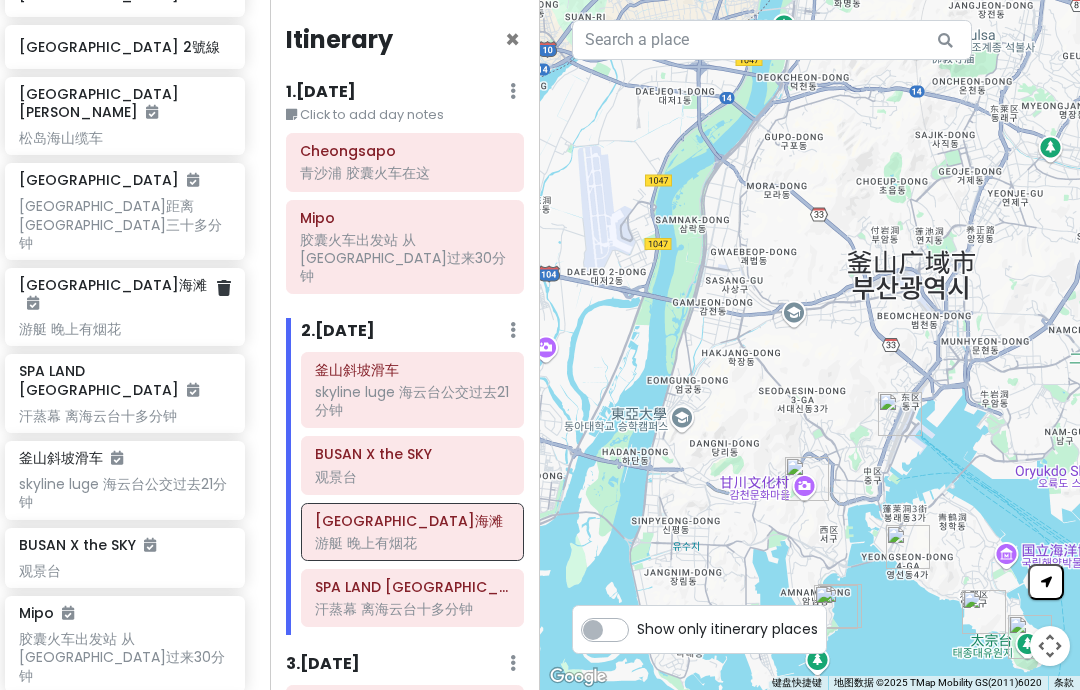 click on "广安里海滩 游艇 晚上有烟花" at bounding box center [125, 307] 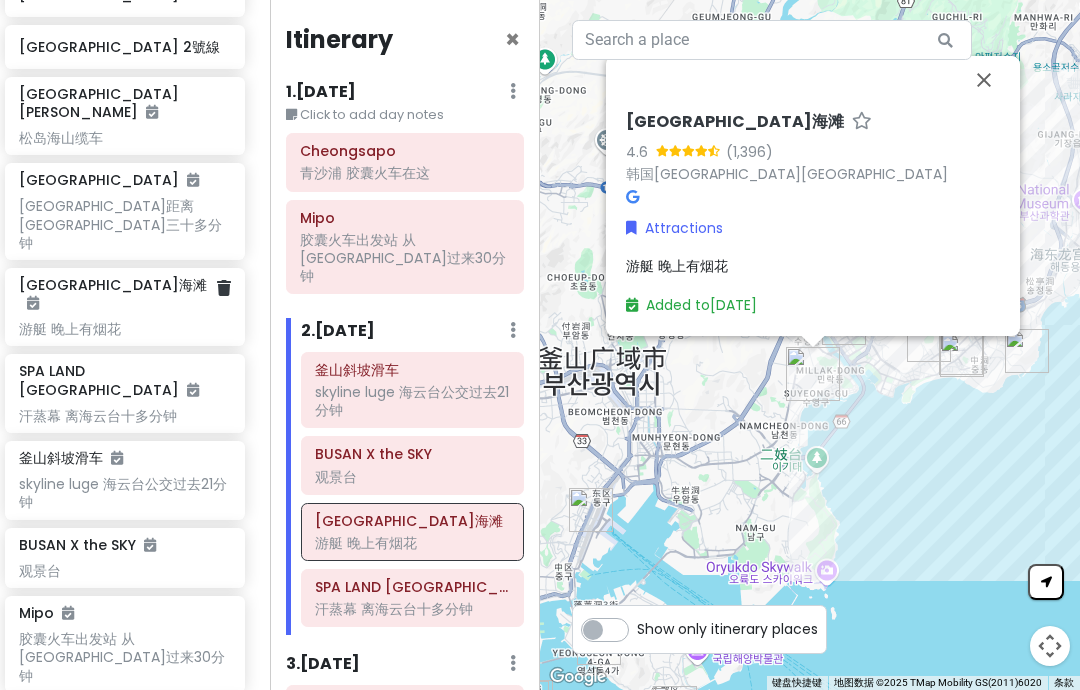 click at bounding box center [984, 80] 